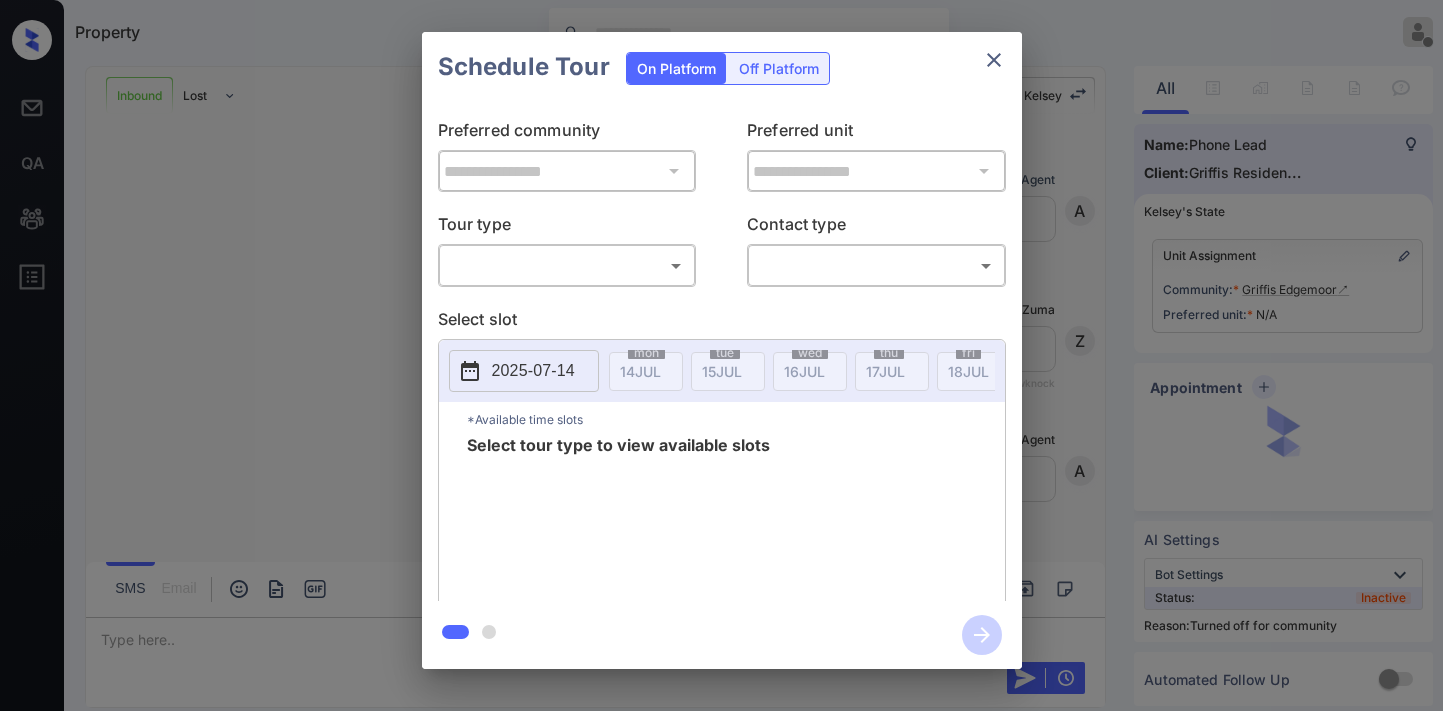 scroll, scrollTop: 0, scrollLeft: 0, axis: both 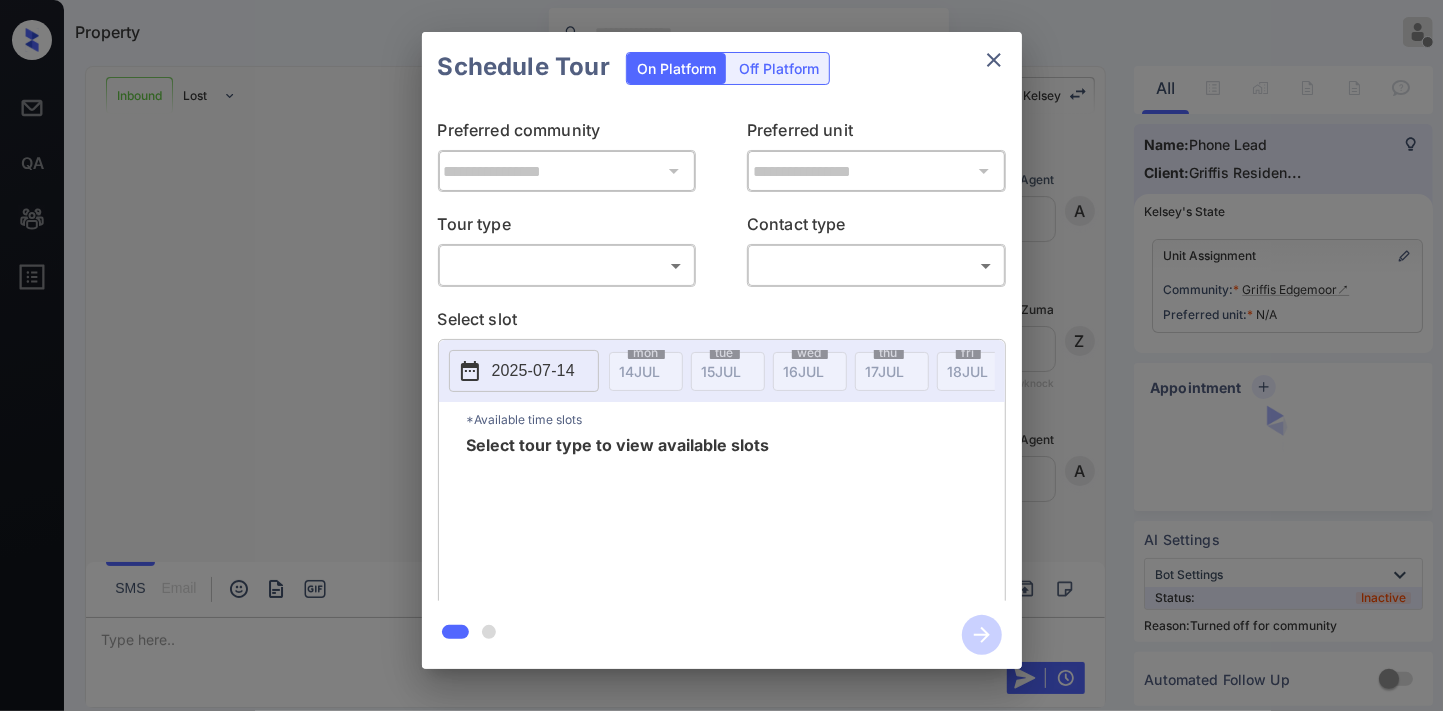 click on "Property [LAST] [LAST] Offline Set yourself   online Set yourself   on break Profile Switch to  dark  mode Sign out Inbound Lost Lead Sentiment: Angry Upon sliding the acknowledgement:  Lead will move to lost stage. * ​ SMS and call option will be set to opt out. AFM will be turned off for the lead. [FIRST] New Message Agent Lead created via callToText in Inbound stage. Jul 12, 2025 03:06 pm A New Message Zuma Lead transferred to leasing agent: [FIRST] Jul 12, 2025 03:06 pm  Sync'd w  knock Z New Message Agent AFM Request sent to [FIRST]. Jul 12, 2025 03:06 pm A New Message [FIRST] Hi, this is [FIRST] reaching out because I saw you submitted an inquiry for Griffis Edgemoor. Would you like to schedule a tour or know any additional information? Also, please confirm that this is the best method to contact you. Jul 12, 2025 03:06 pm   | TemplateAFMSms  Sync'd w  knock K New Message [FIRST] Lead archived by [FIRST]! Jul 12, 2025 03:06 pm K New Message [LAST] [LAST] Call Log Notes Note: Phone call 1-No answer knock A" at bounding box center (721, 355) 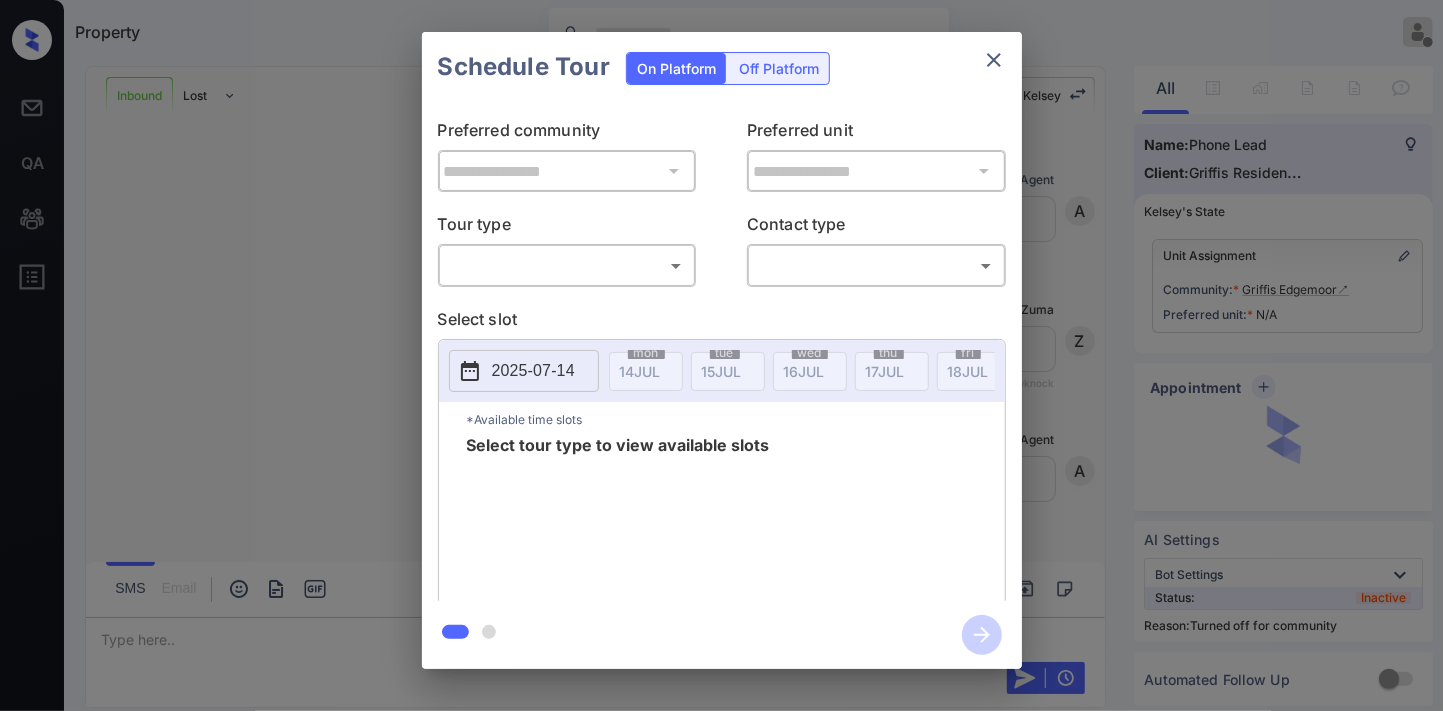 scroll, scrollTop: 622, scrollLeft: 0, axis: vertical 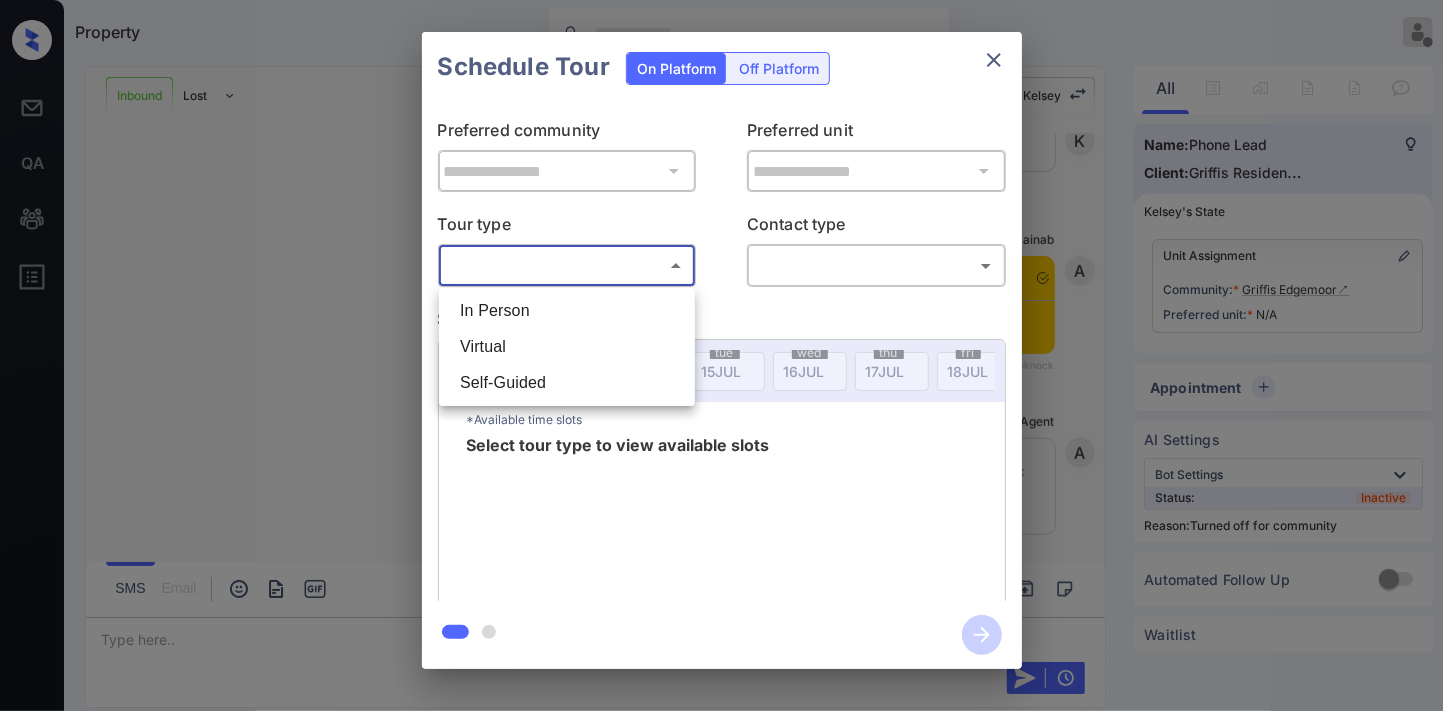 click at bounding box center [721, 355] 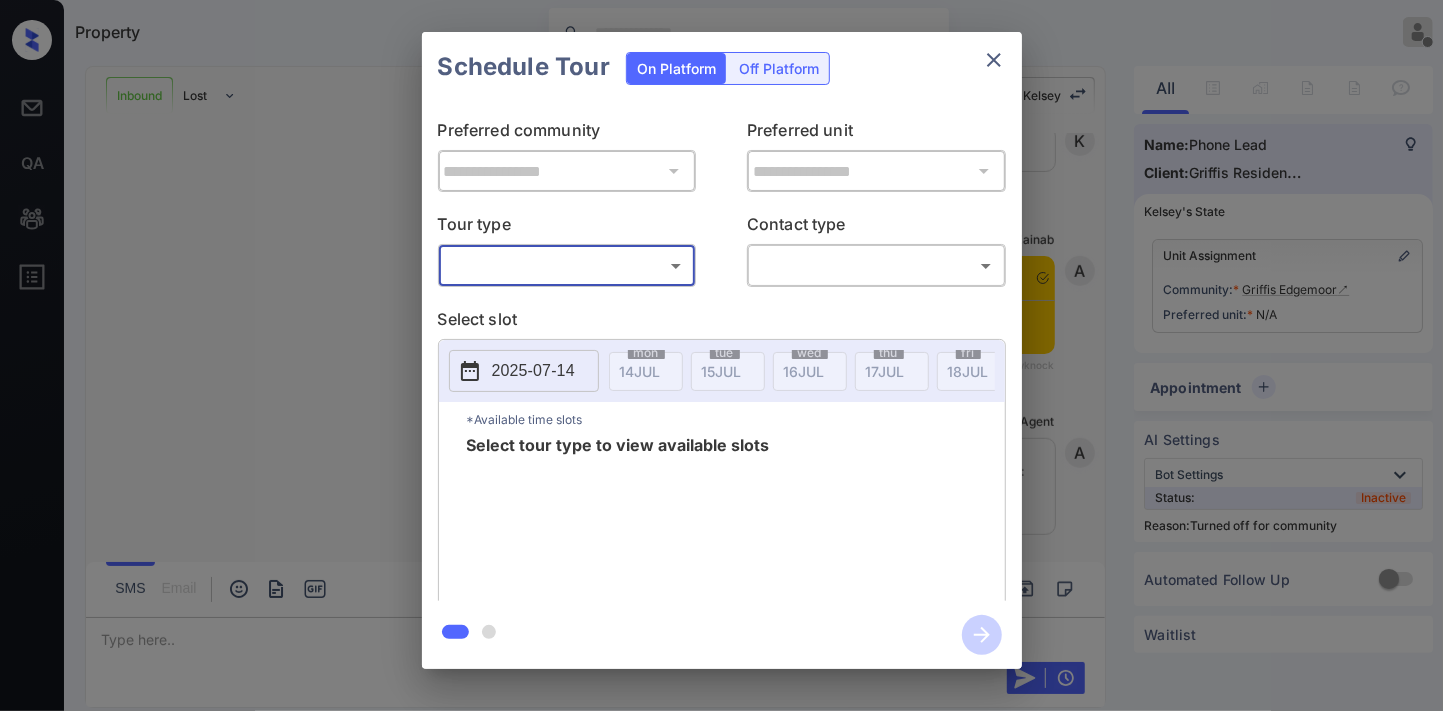 click on "**********" at bounding box center [721, 350] 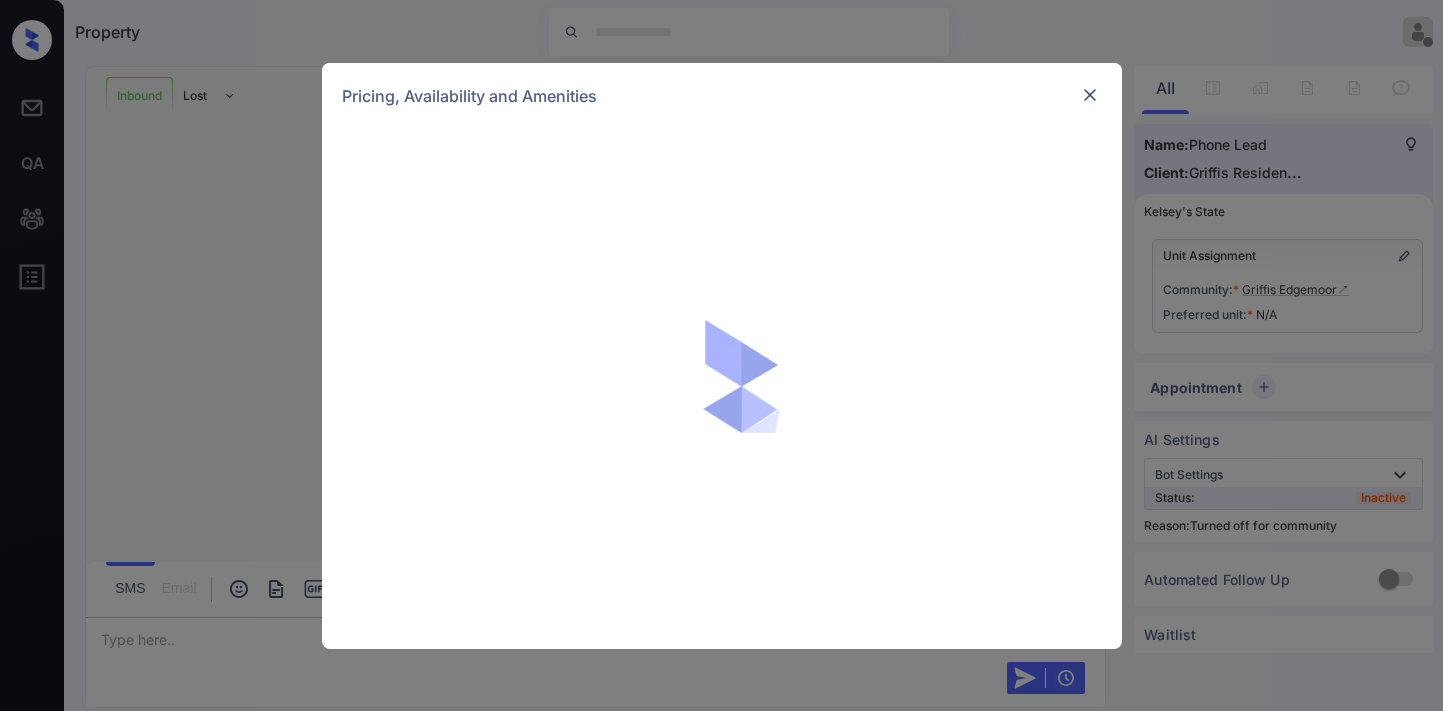 scroll, scrollTop: 0, scrollLeft: 0, axis: both 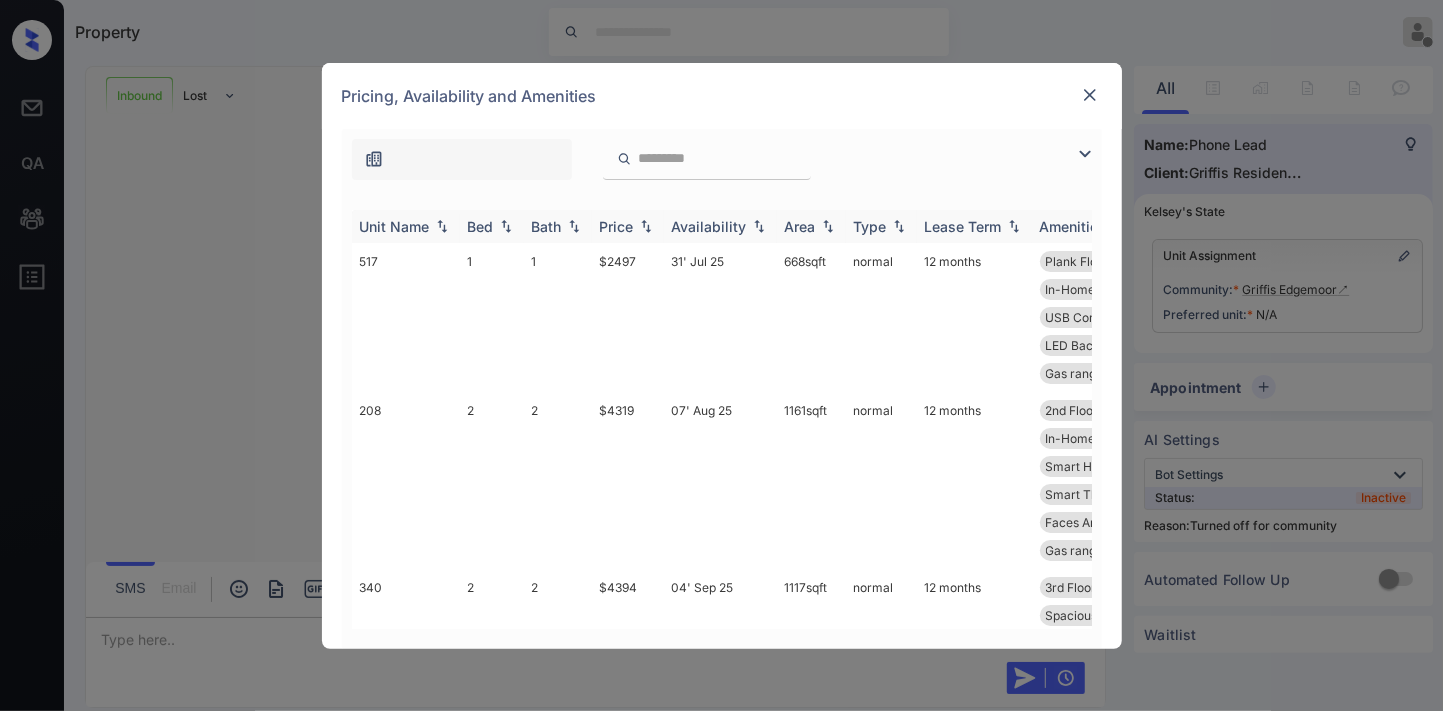 click on "Price" at bounding box center [628, 226] 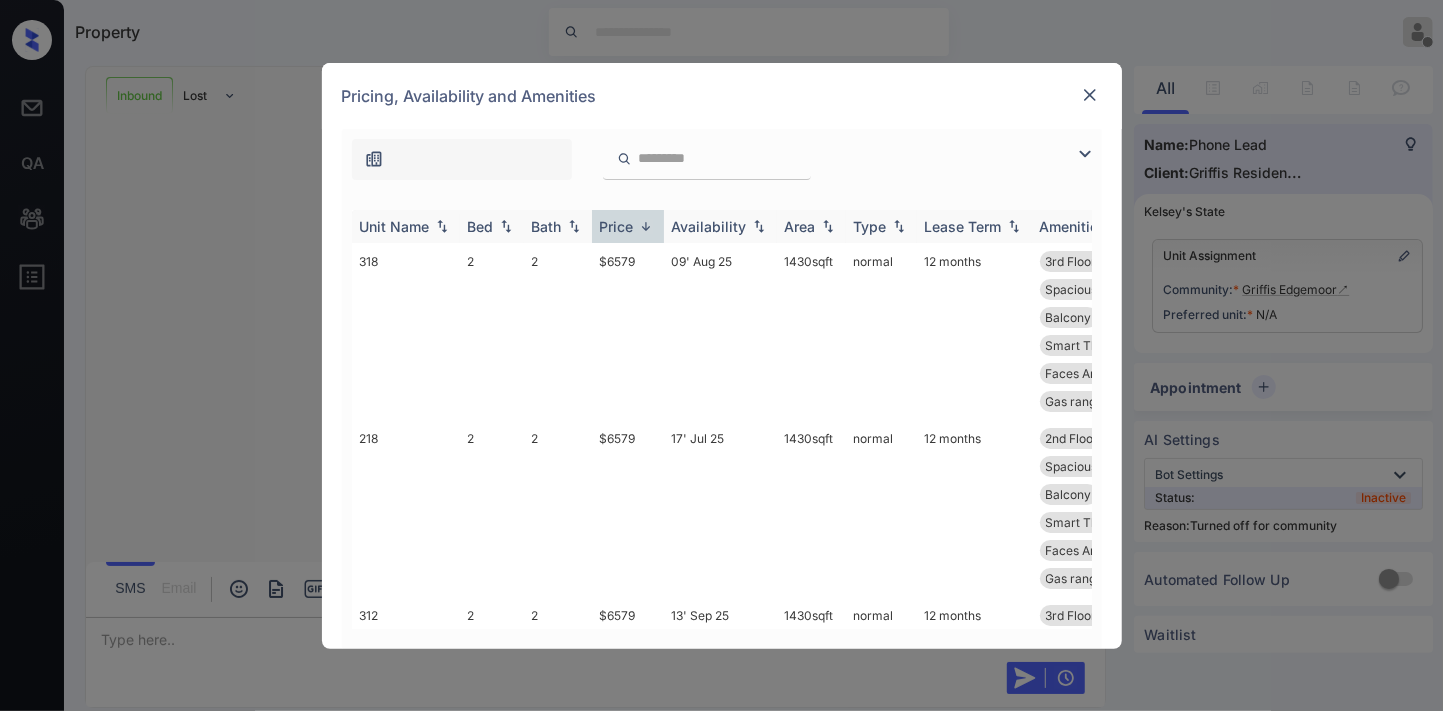 drag, startPoint x: 631, startPoint y: 224, endPoint x: 791, endPoint y: 214, distance: 160.3122 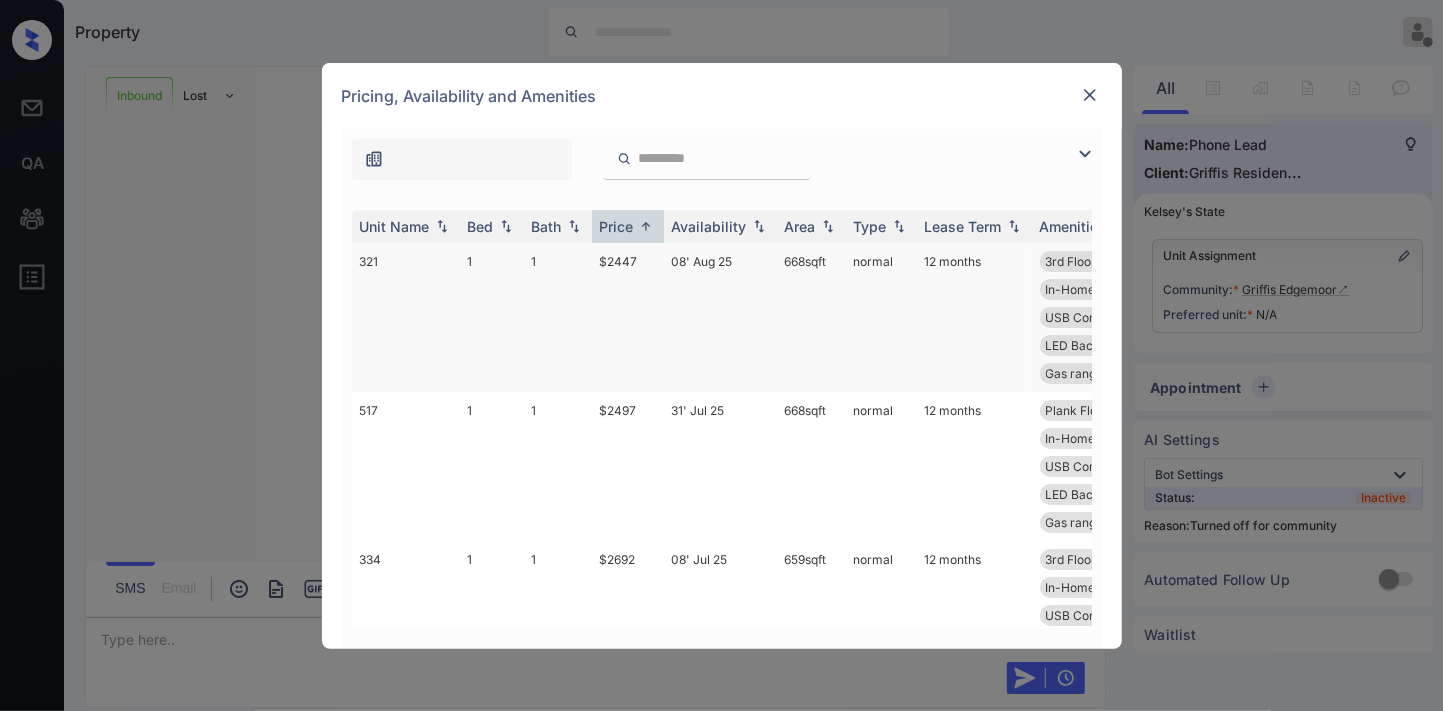drag, startPoint x: 1086, startPoint y: 145, endPoint x: 412, endPoint y: 260, distance: 683.7404 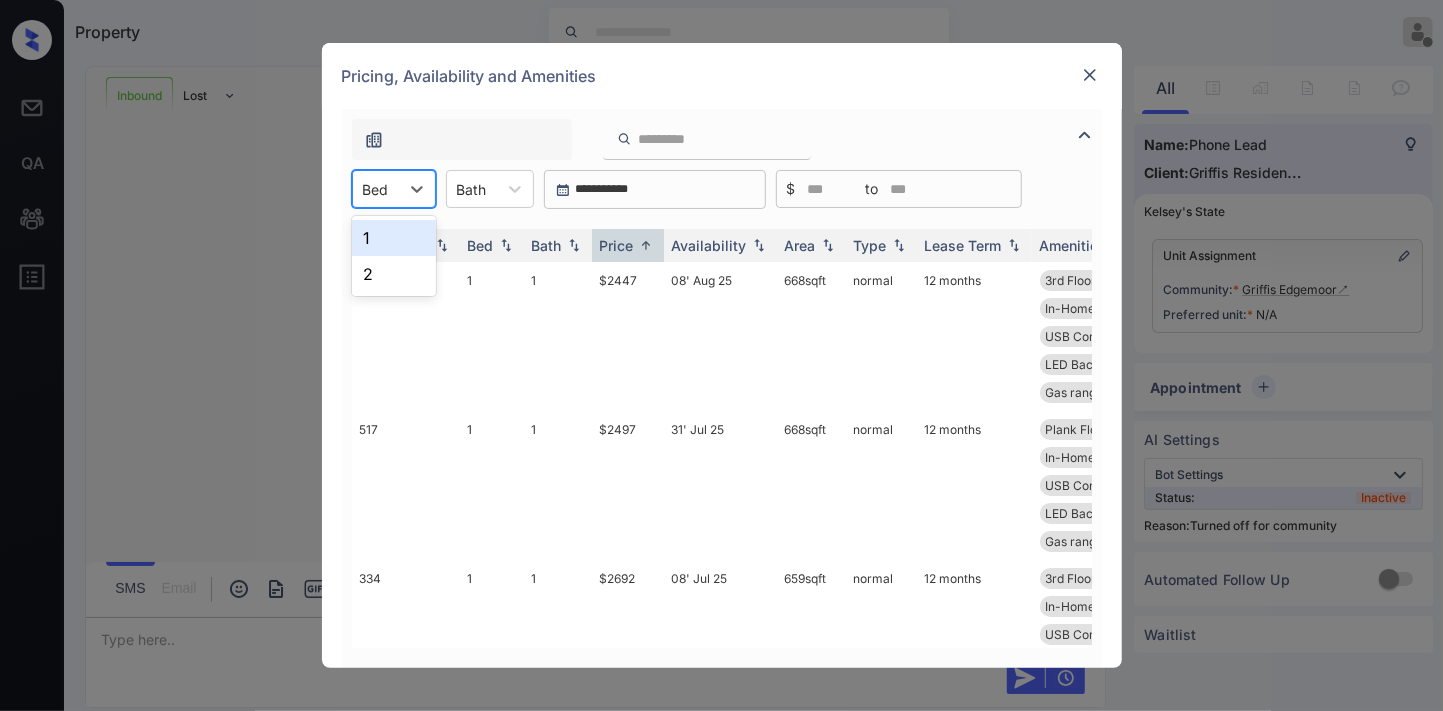 click on "Bed" at bounding box center [376, 189] 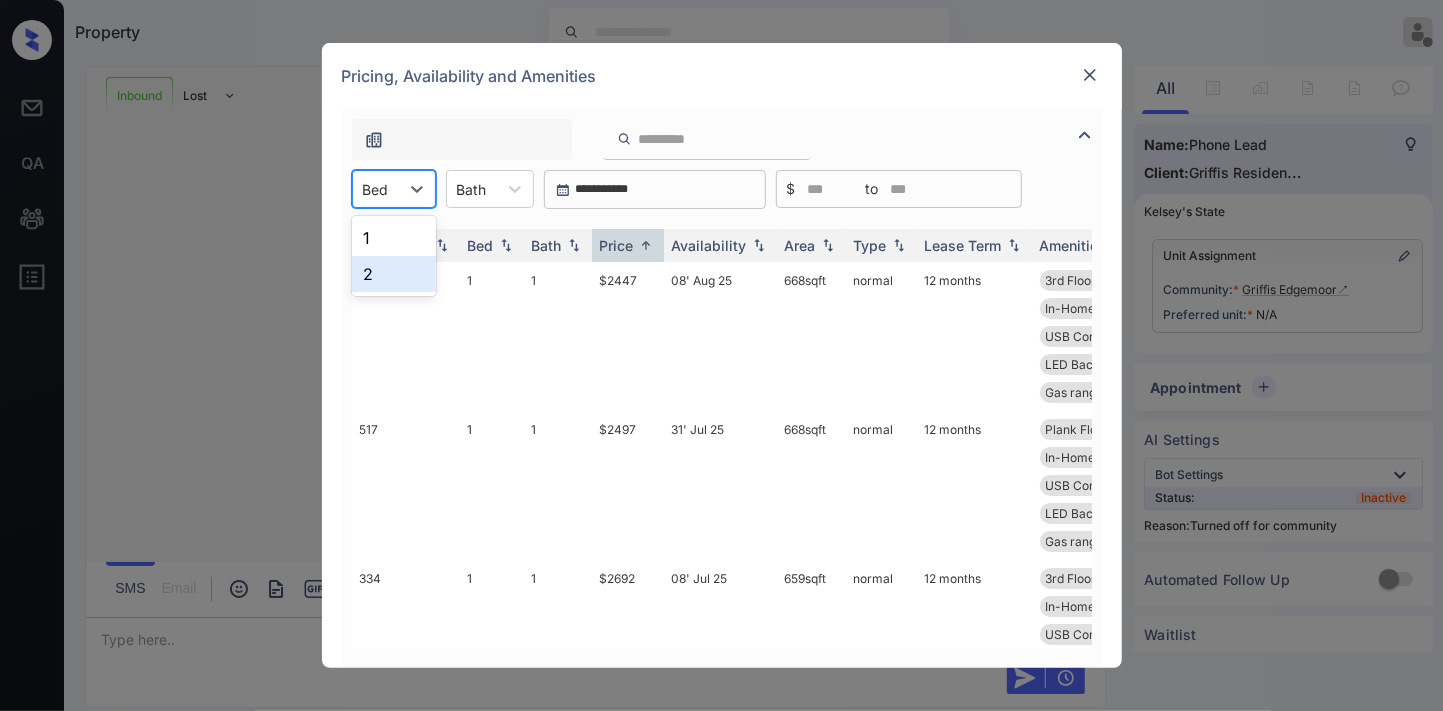 click on "2" at bounding box center (394, 274) 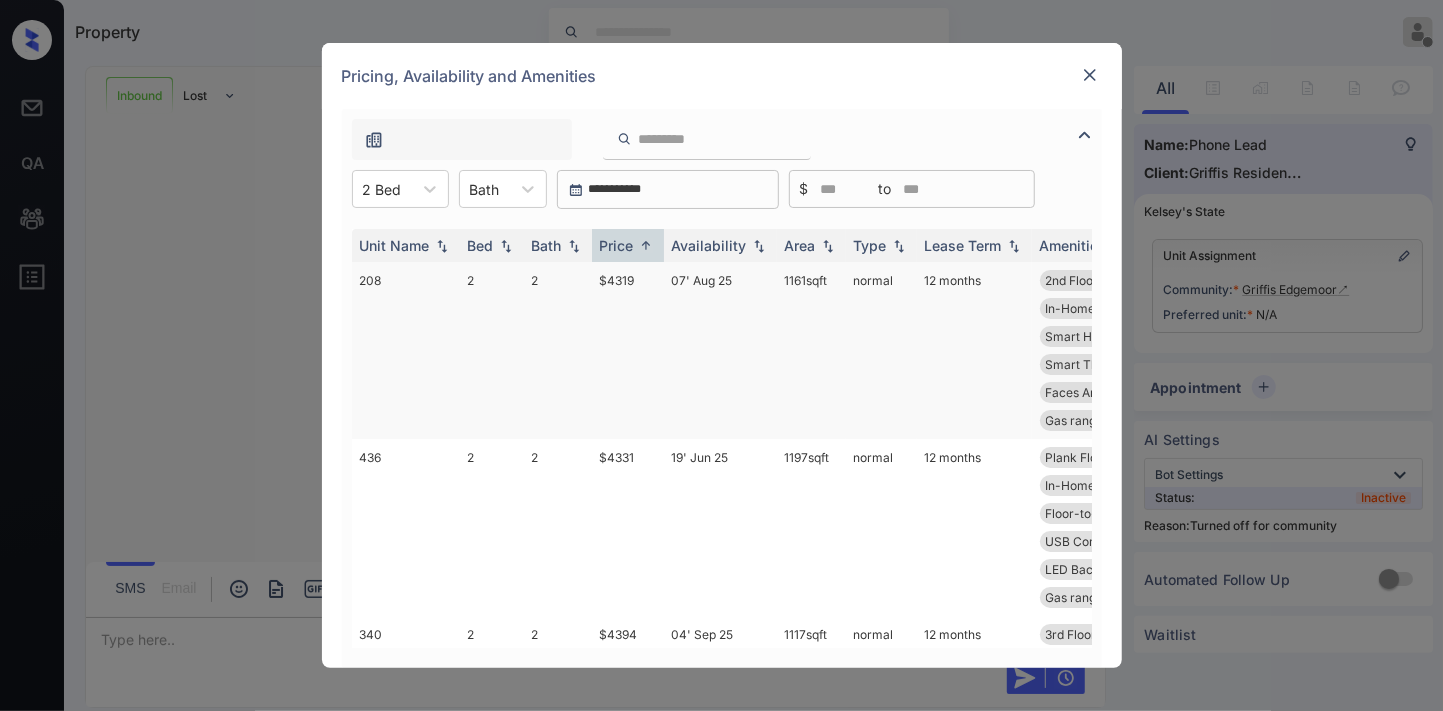 click on "$4319" at bounding box center [628, 350] 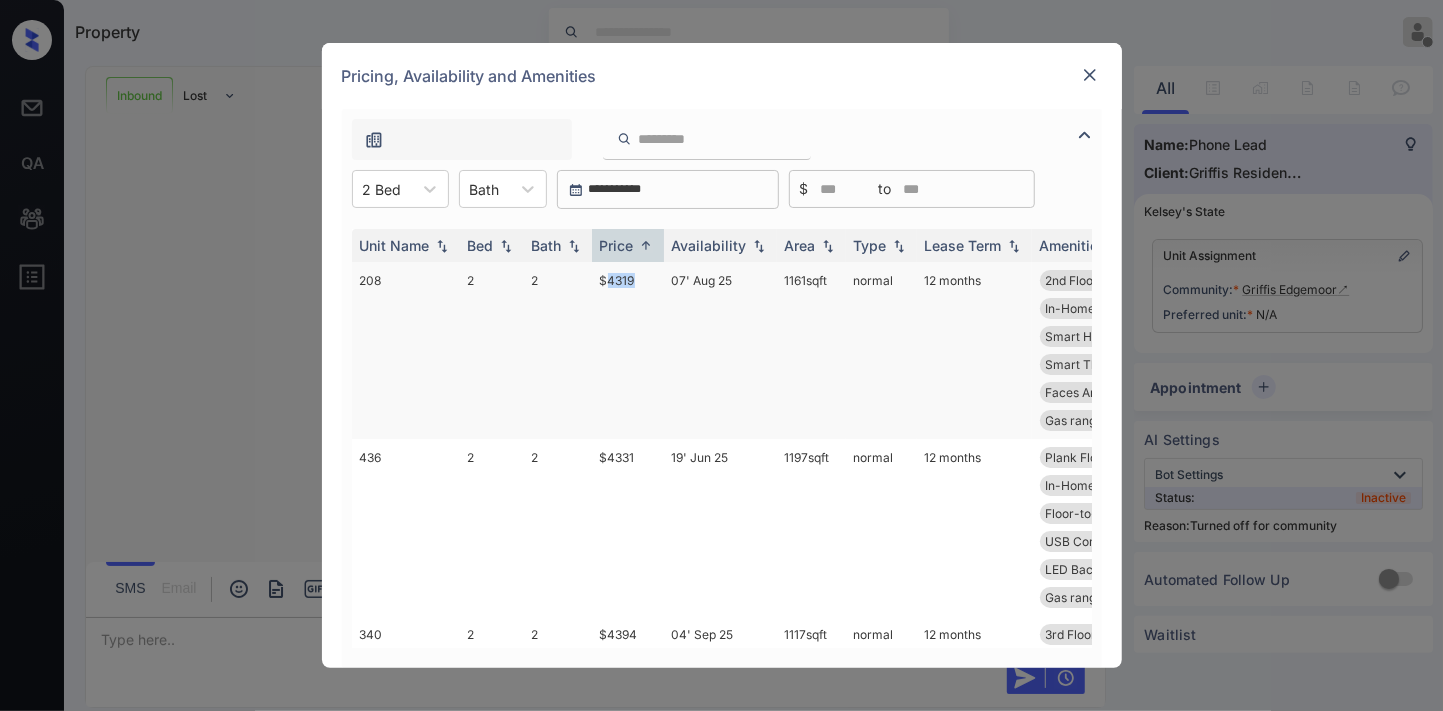 click on "$4319" at bounding box center [628, 350] 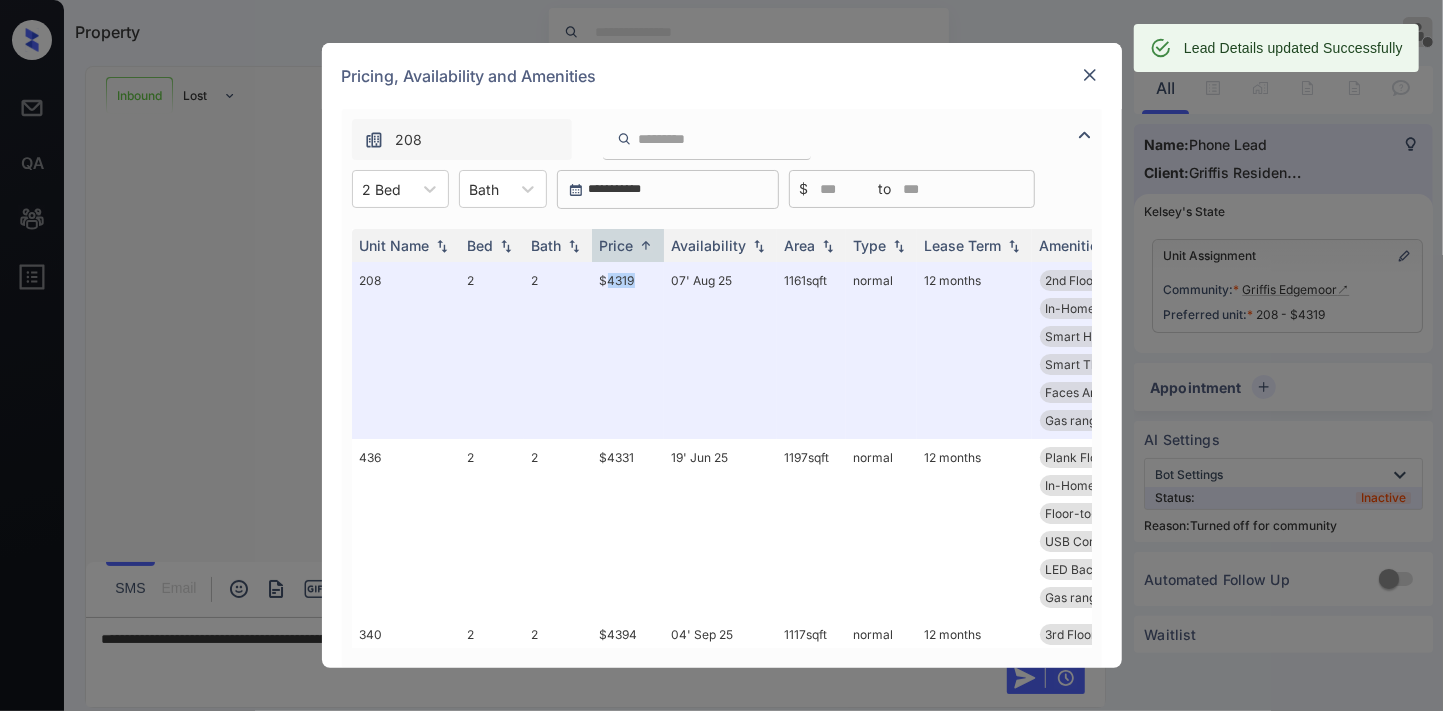 click at bounding box center [1090, 75] 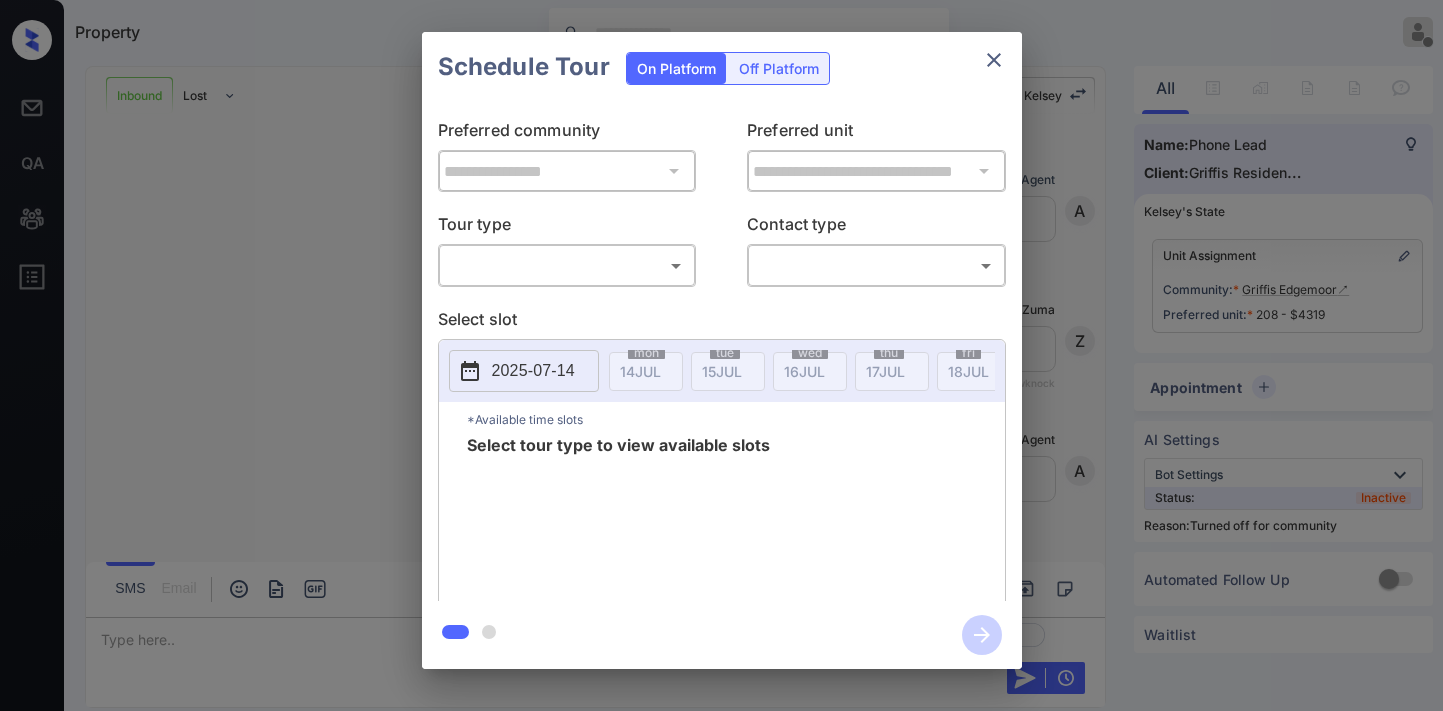 click on "Property [LAST] [LAST] Offline Set yourself   online Set yourself   on break Profile Switch to  dark  mode Sign out Inbound Lost Lead Sentiment: Angry Upon sliding the acknowledgement:  Lead will move to lost stage. * ​ SMS and call option will be set to opt out. AFM will be turned off for the lead. [FIRST] New Message Agent Lead created via callToText in Inbound stage. Jul 12, 2025 03:06 pm A New Message Zuma Lead transferred to leasing agent: [FIRST] Jul 12, 2025 03:06 pm  Sync'd w  knock Z New Message Agent AFM Request sent to [FIRST]. Jul 12, 2025 03:06 pm A New Message [FIRST] Hi, this is [FIRST] reaching out because I saw you submitted an inquiry for Griffis Edgemoor. Would you like to schedule a tour or know any additional information? Also, please confirm that this is the best method to contact you. Jul 12, 2025 03:06 pm   | TemplateAFMSms  Sync'd w  knock K New Message [FIRST] Lead archived by [FIRST]! Jul 12, 2025 03:06 pm K New Message [LAST] [LAST] Call Log Notes Note: Phone call 1-No answer knock A" at bounding box center [721, 355] 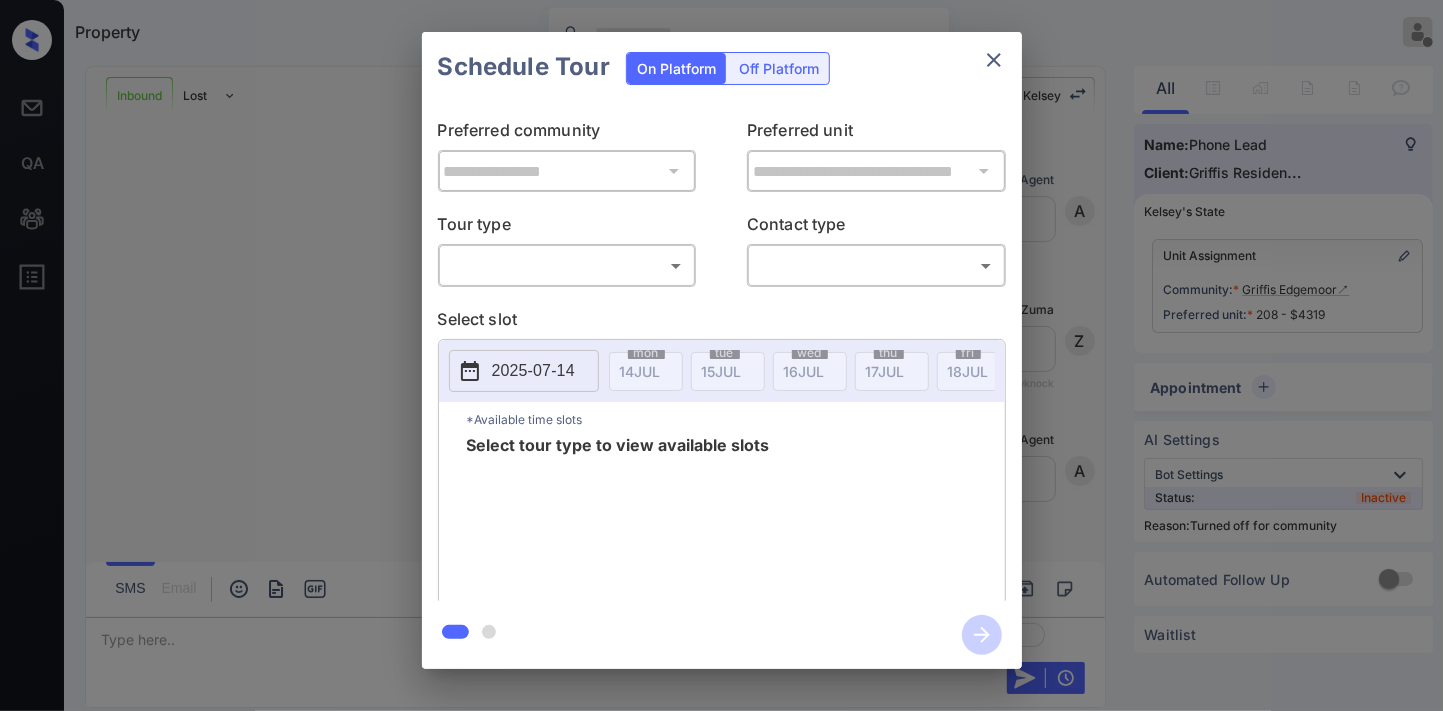 scroll, scrollTop: 753, scrollLeft: 0, axis: vertical 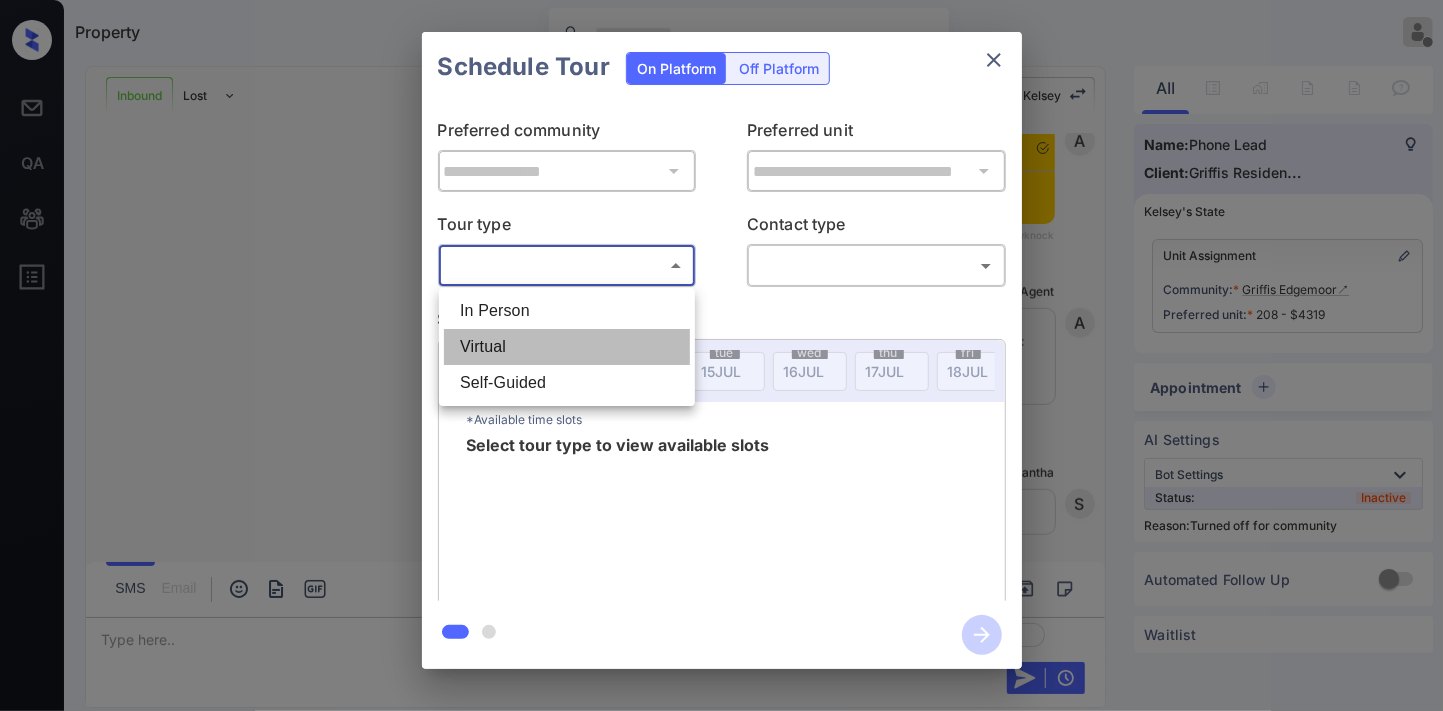 click on "Virtual" at bounding box center [567, 347] 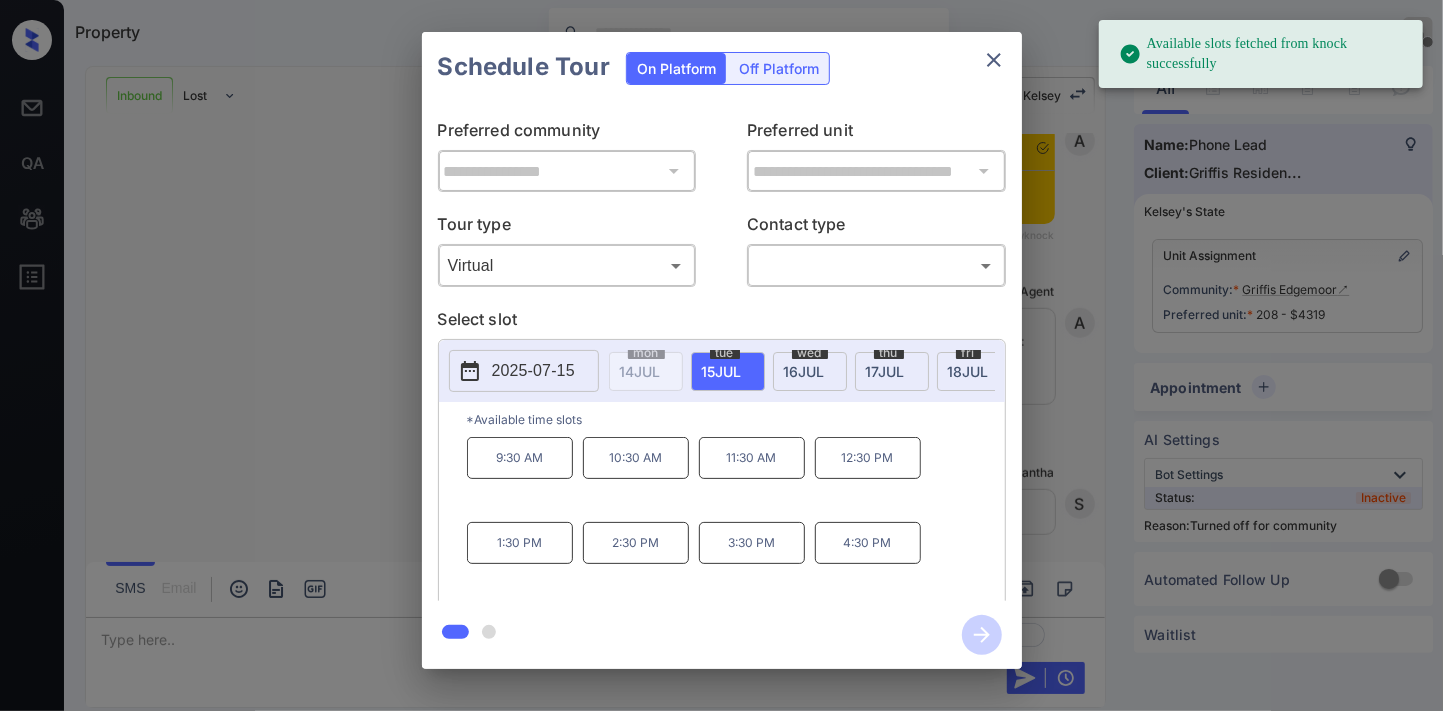 click on "2025-07-15" at bounding box center [524, 371] 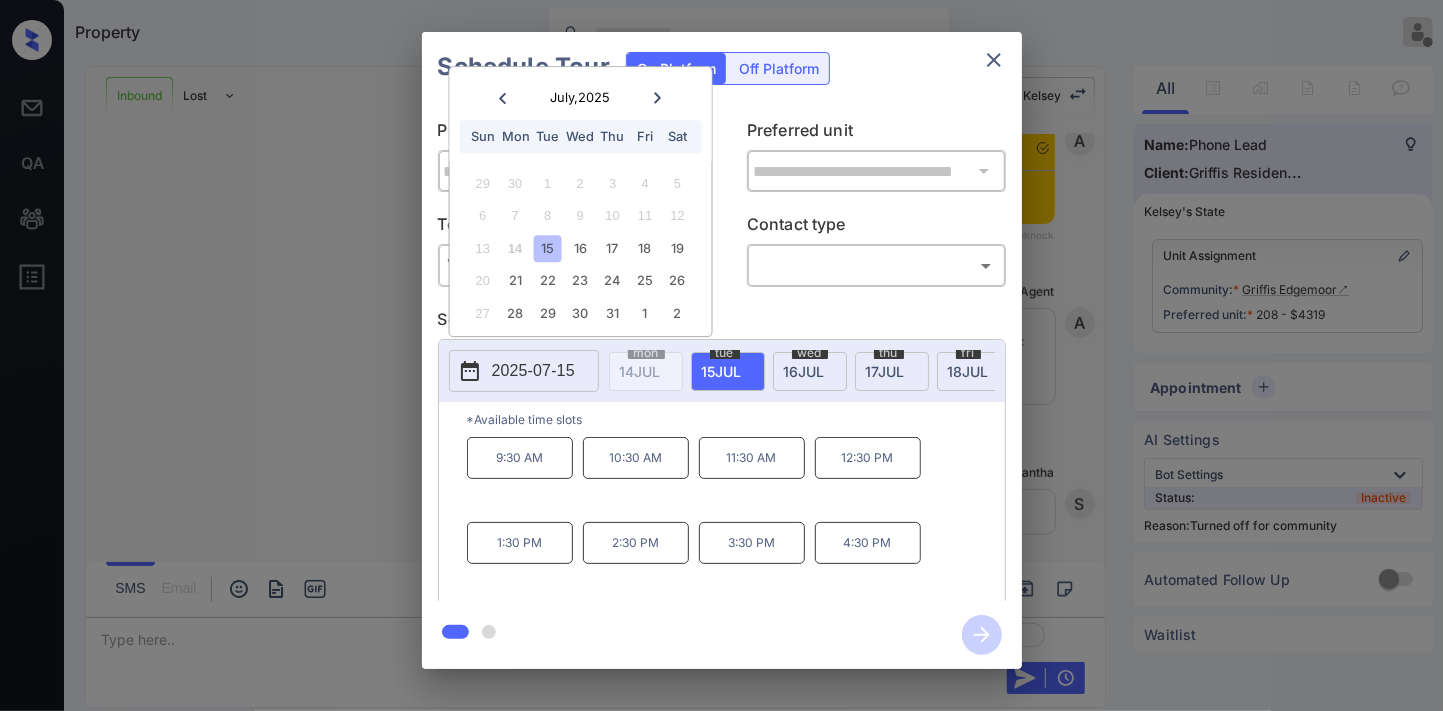 click 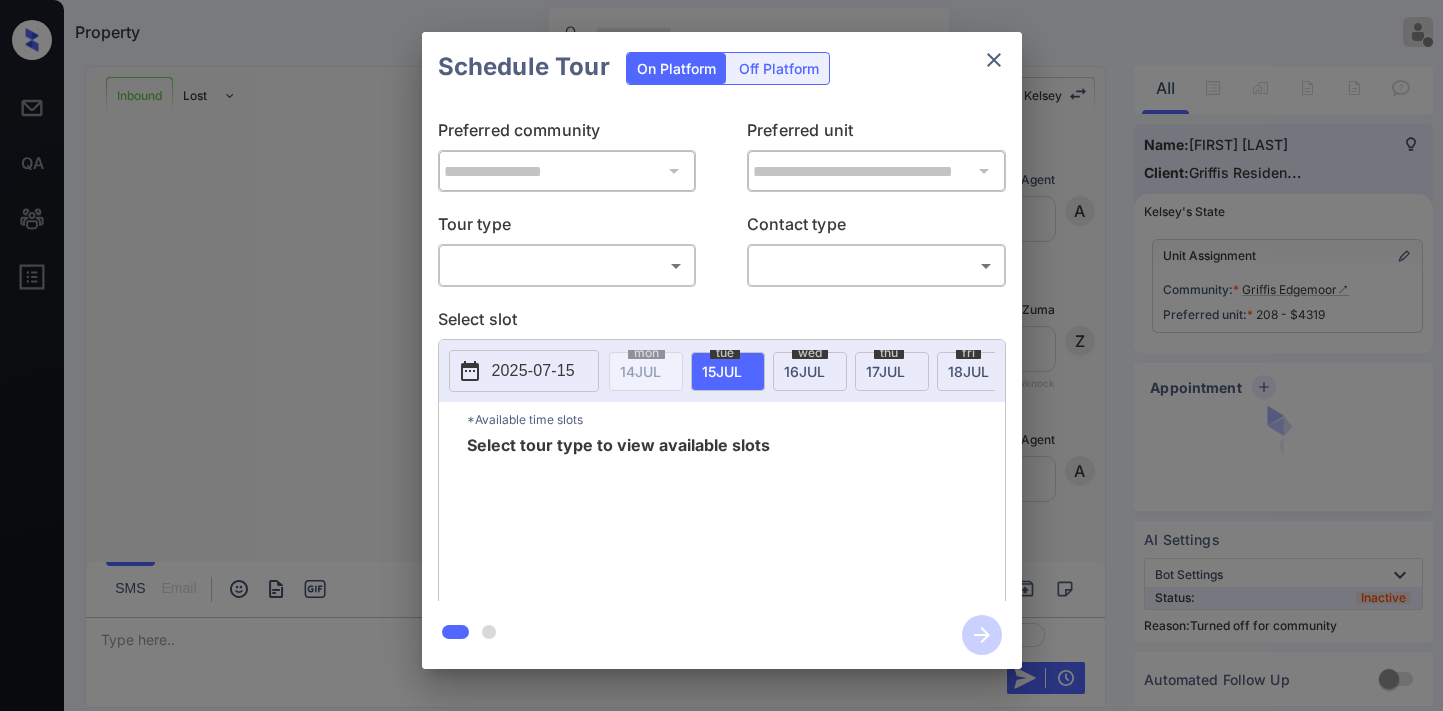 click on "Tour type" at bounding box center [567, 228] 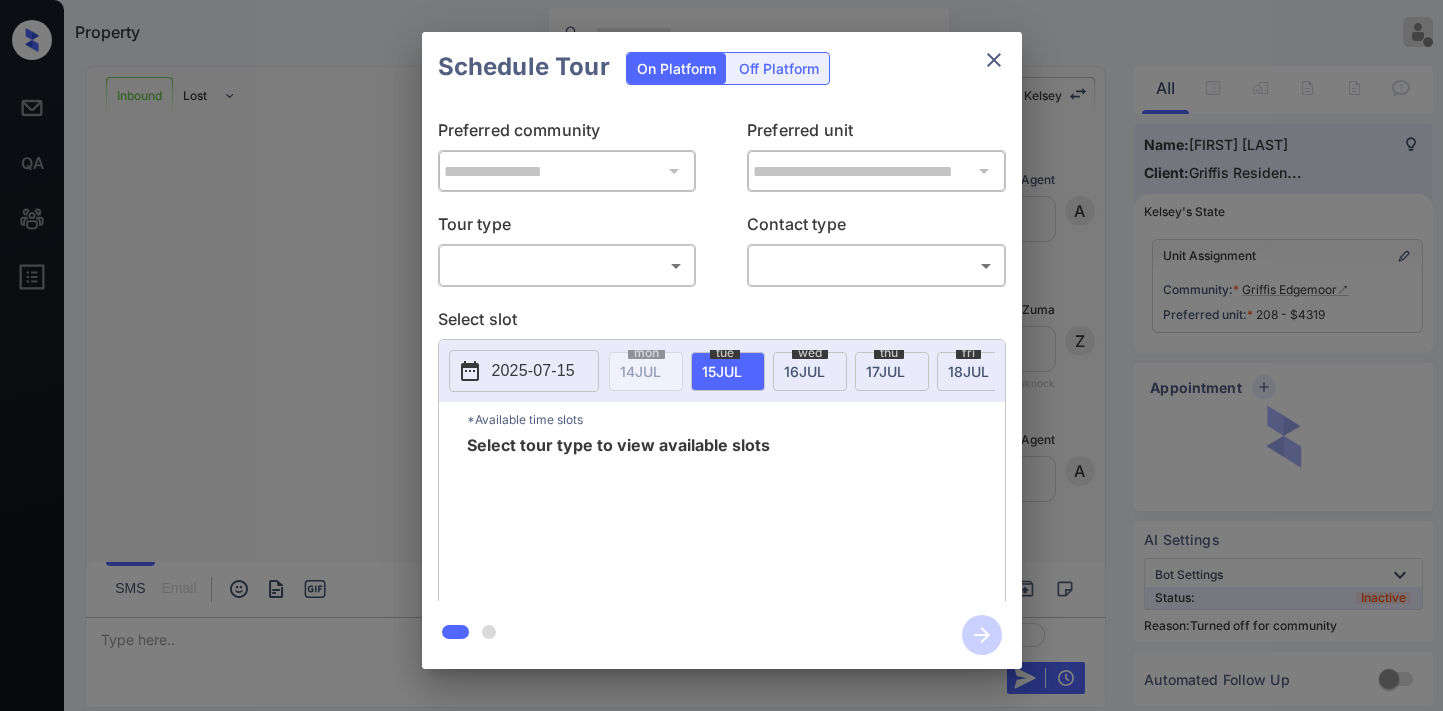 scroll, scrollTop: 0, scrollLeft: 0, axis: both 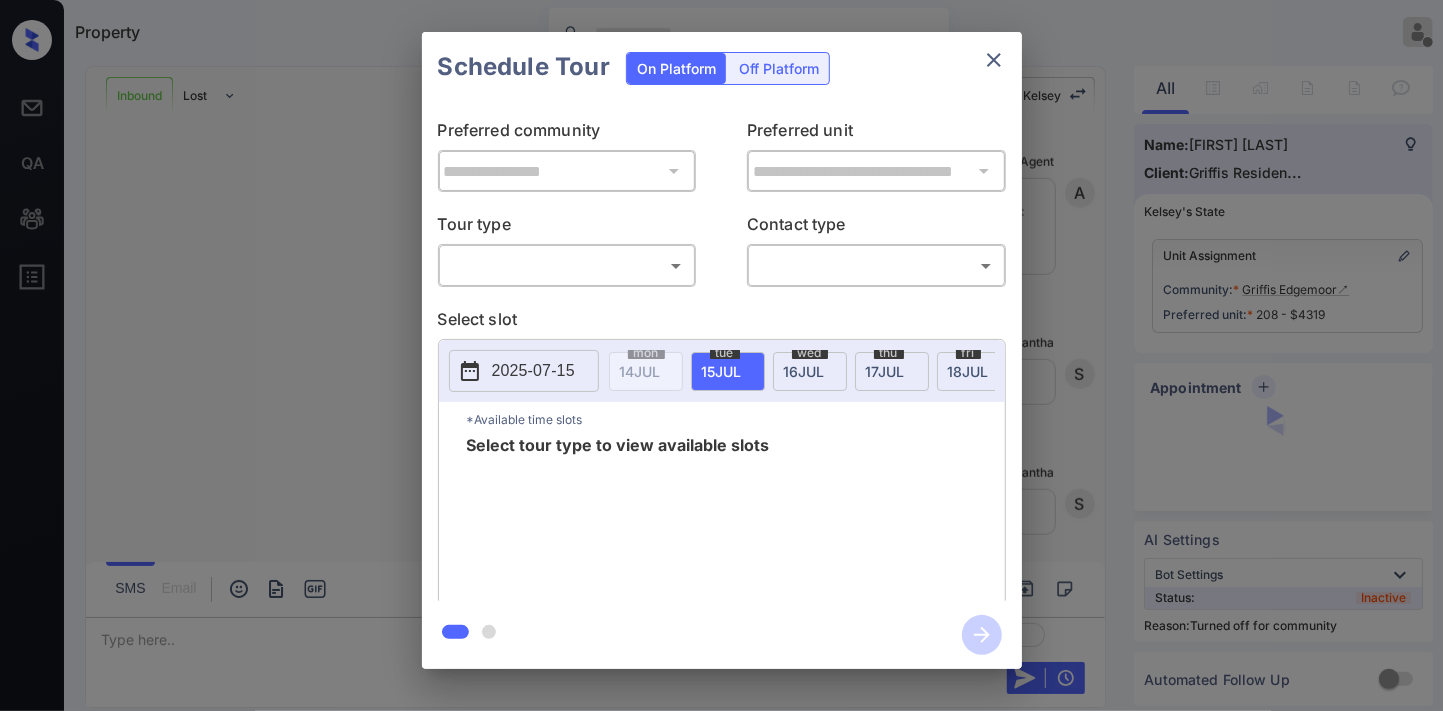 click on "Property [LAST] [LAST] Offline Set yourself   online Set yourself   on break Profile Switch to  dark  mode Sign out Inbound Lost Lead Sentiment: Angry Upon sliding the acknowledgement:  Lead will move to lost stage. * ​ SMS and call option will be set to opt out. AFM will be turned off for the lead. [FIRST] New Message Agent Lead created via callToText in Inbound stage. Jul 12, 2025 03:06 pm A New Message Zuma Lead transferred to leasing agent: [FIRST] Jul 12, 2025 03:06 pm  Sync'd w  knock Z New Message Agent AFM Request sent to [FIRST]. Jul 12, 2025 03:06 pm A New Message [FIRST] Hi, this is [FIRST] reaching out because I saw you submitted an inquiry for Griffis Edgemoor. Would you like to schedule a tour or know any additional information? Also, please confirm that this is the best method to contact you. Jul 12, 2025 03:06 pm   | TemplateAFMSms  Sync'd w  knock K New Message [FIRST] Lead archived by [FIRST]! Jul 12, 2025 03:06 pm K New Message [LAST] [LAST] Call Log Notes Note: Phone call 1-No answer knock A" at bounding box center (721, 355) 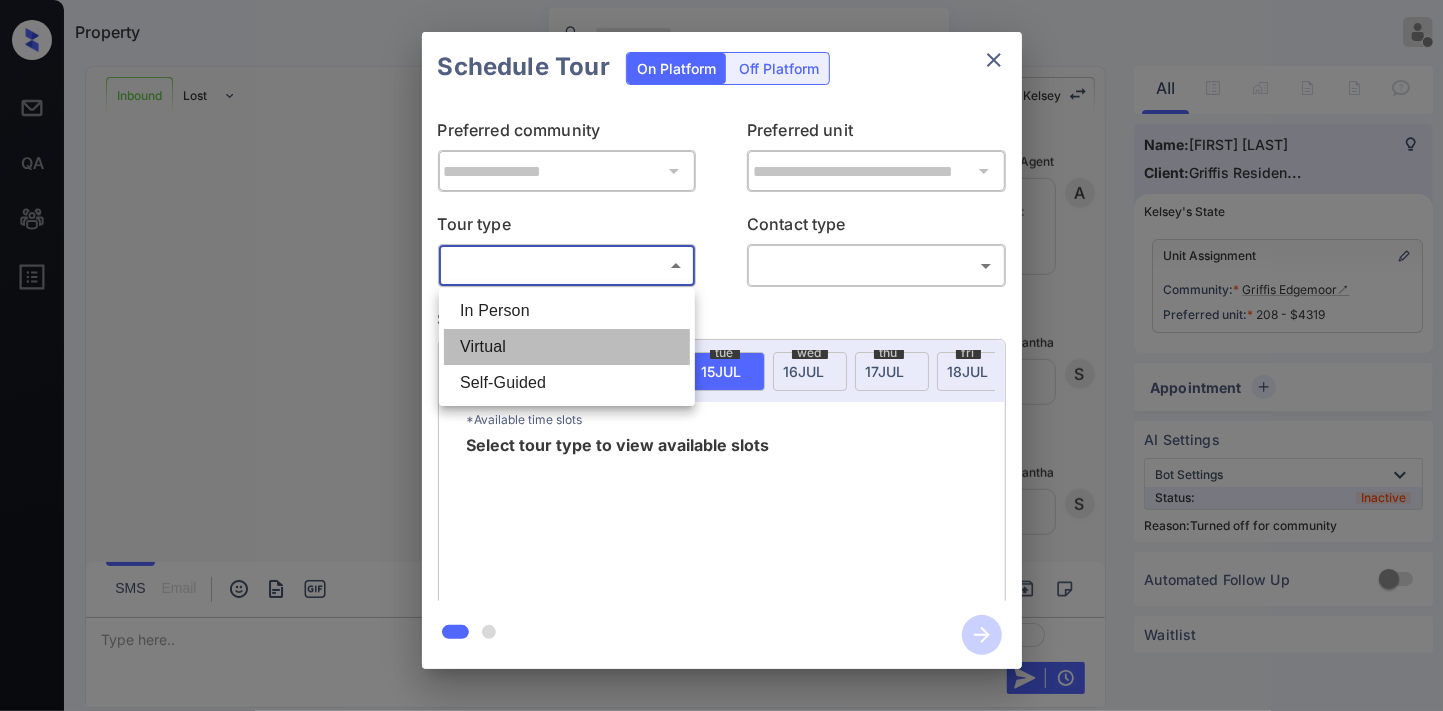 click on "Virtual" at bounding box center (567, 347) 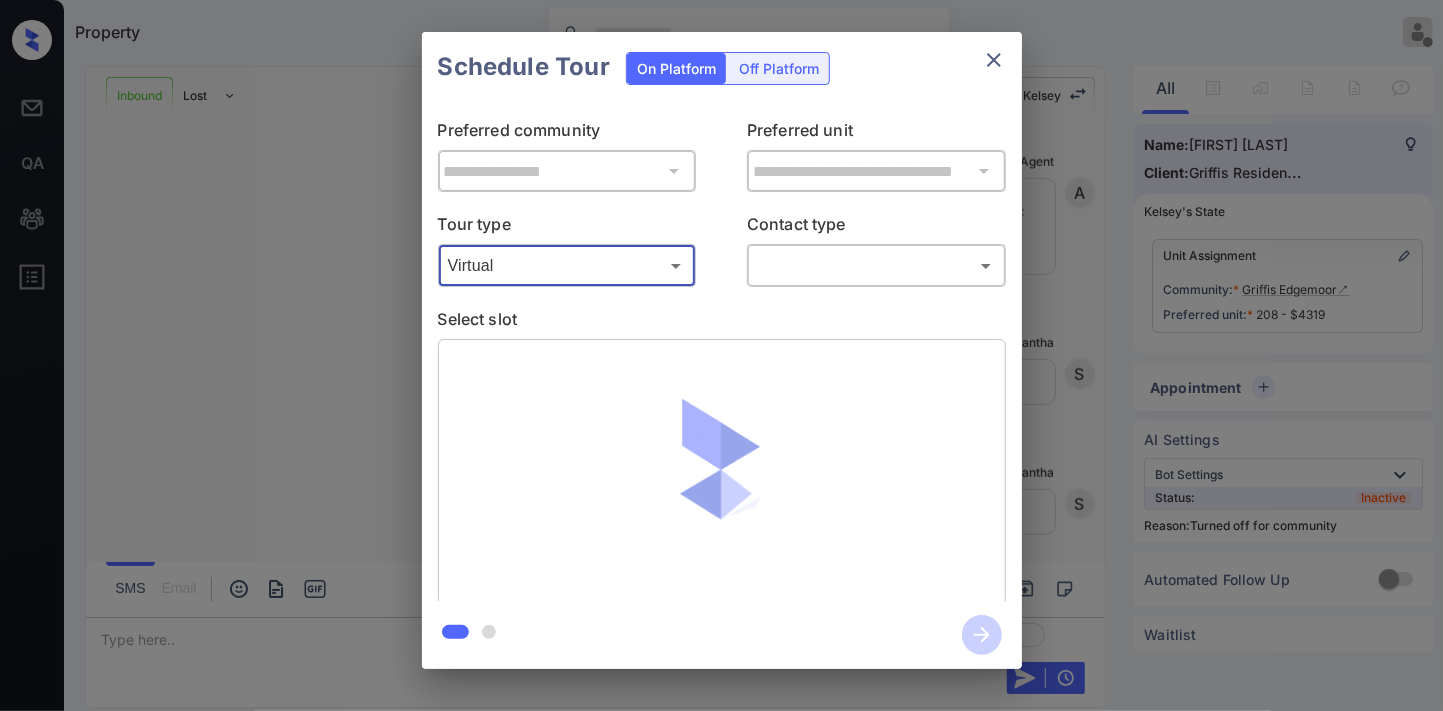 click on "Property Samantha Soliven Offline Set yourself   online Set yourself   on break Profile Switch to  dark  mode Sign out Inbound Lost Lead Sentiment: Angry Upon sliding the acknowledgement:  Lead will move to lost stage. * ​ SMS and call option will be set to opt out. AFM will be turned off for the lead. Kelsey New Message Agent Lead created via callToText in Inbound stage. Jul 12, 2025 03:06 pm A New Message Zuma Lead transferred to leasing agent: kelsey Jul 12, 2025 03:06 pm  Sync'd w  knock Z New Message Agent AFM Request sent to Kelsey. Jul 12, 2025 03:06 pm A New Message Kelsey Hi, this is Kelsey reaching out because I saw you submitted an inquiry for Griffis Edgemoor. Would you like to schedule a tour or know any additional information? Also, please confirm that this is the best method to contact you. Jul 12, 2025 03:06 pm   | TemplateAFMSms  Sync'd w  knock K New Message Kelsey Lead archived by Kelsey! Jul 12, 2025 03:06 pm K New Message Almas Zainab Call Log Notes Note: Phone call 1-No answer knock A" at bounding box center [721, 355] 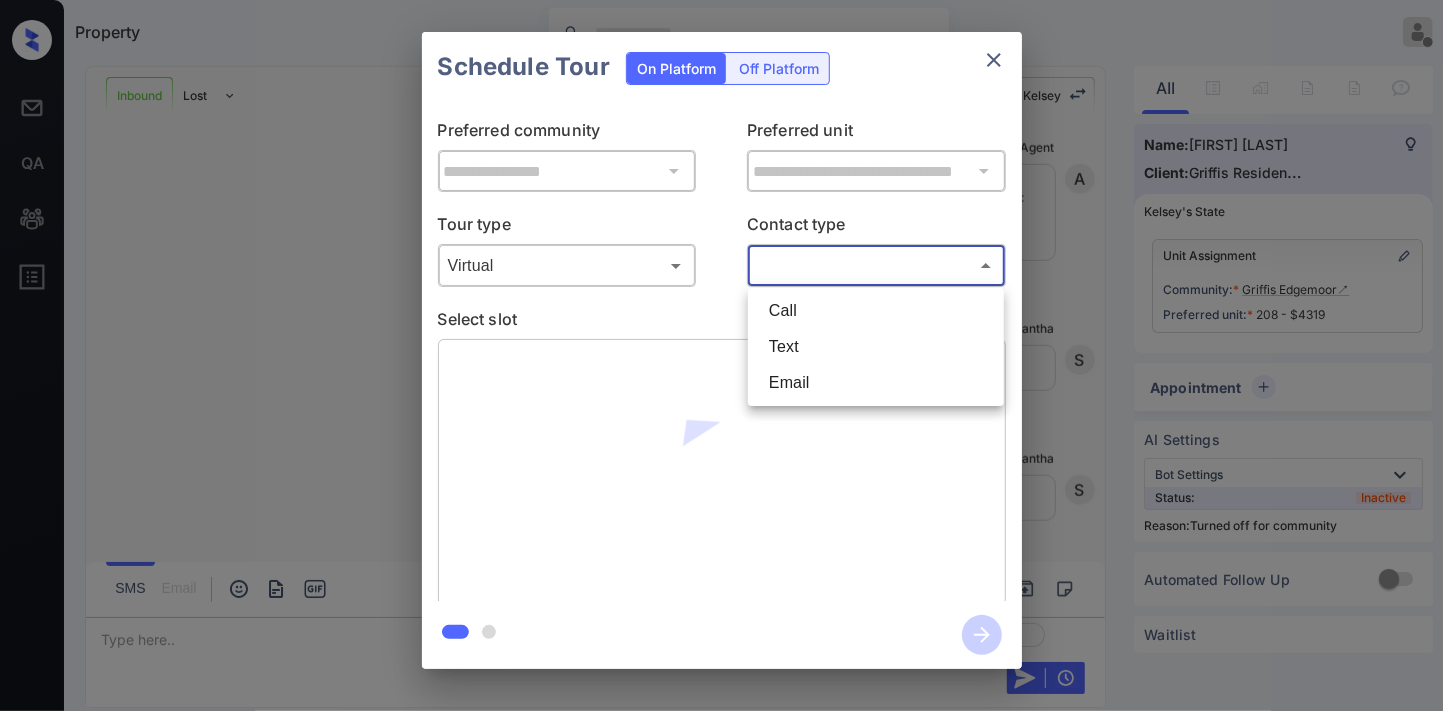 click on "Call" at bounding box center [876, 311] 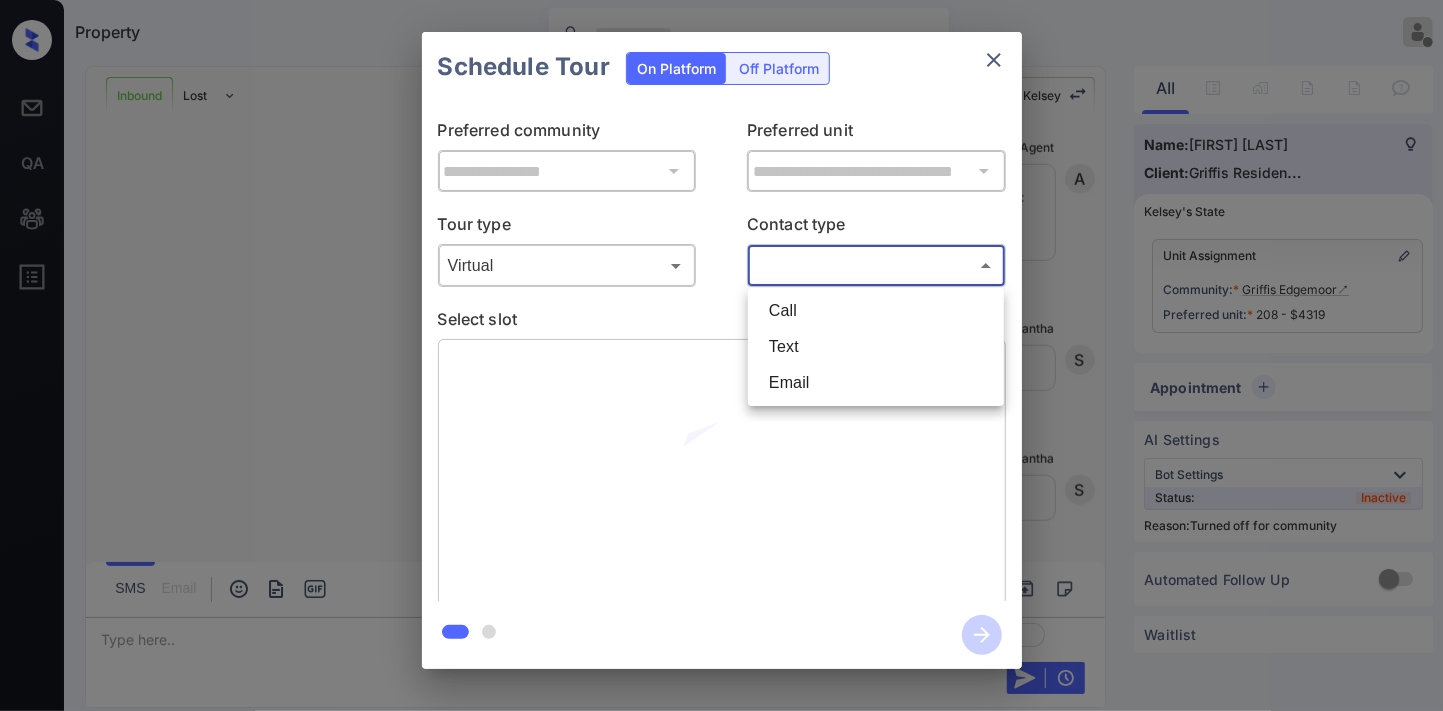 type on "****" 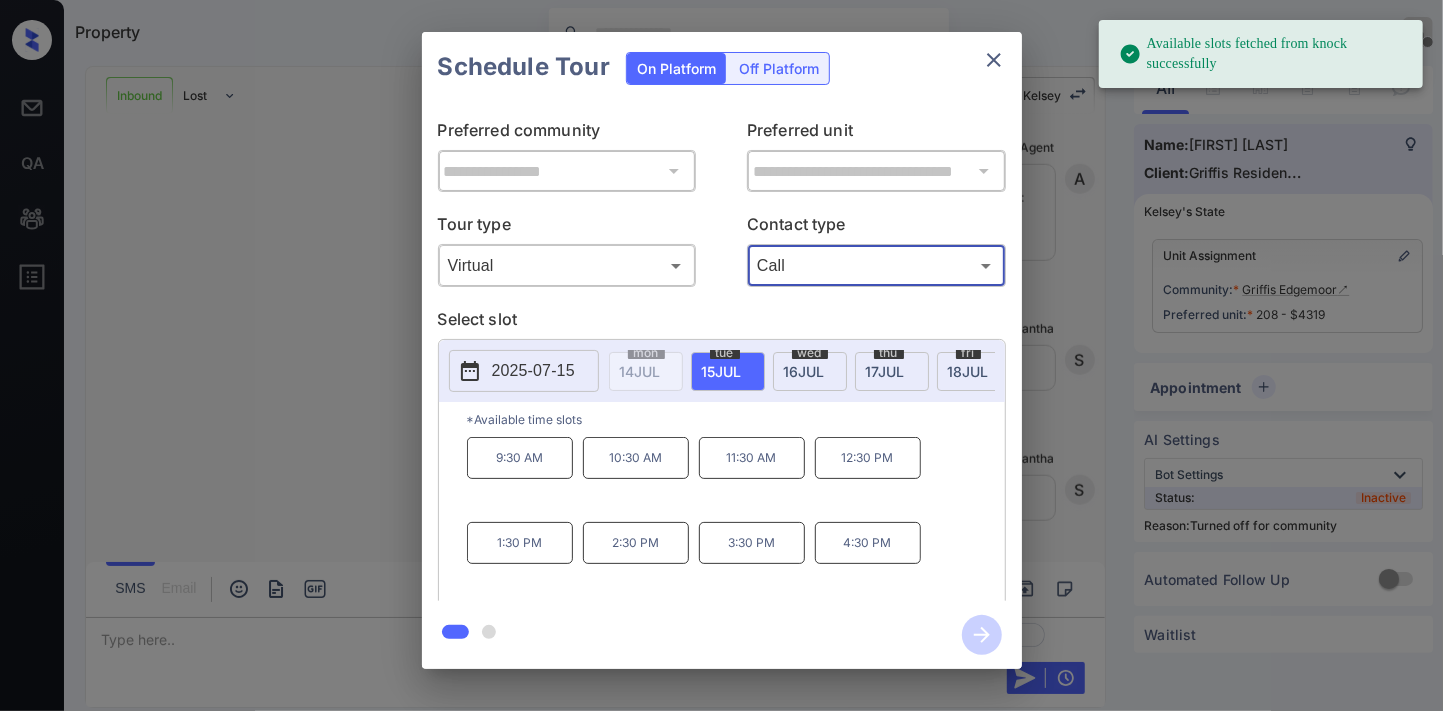 click on "9:30 AM" at bounding box center [520, 458] 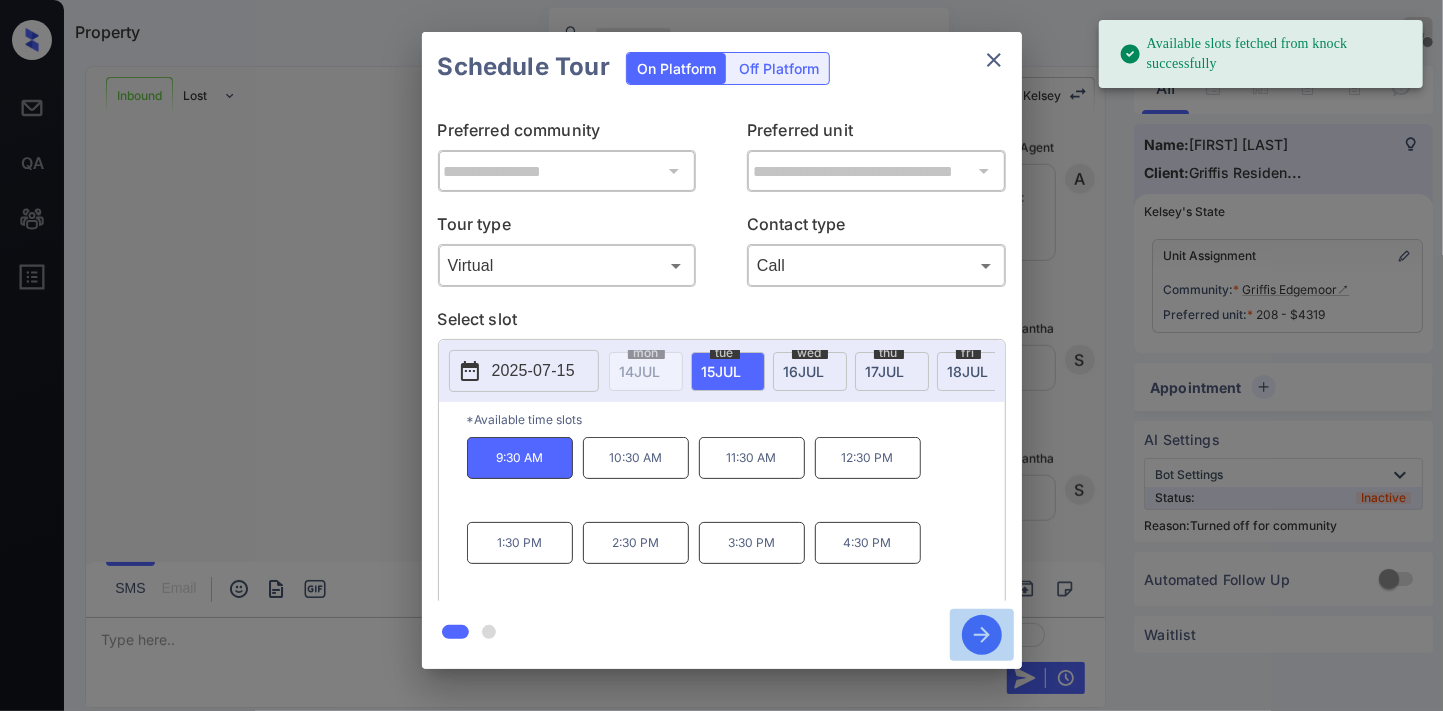 click 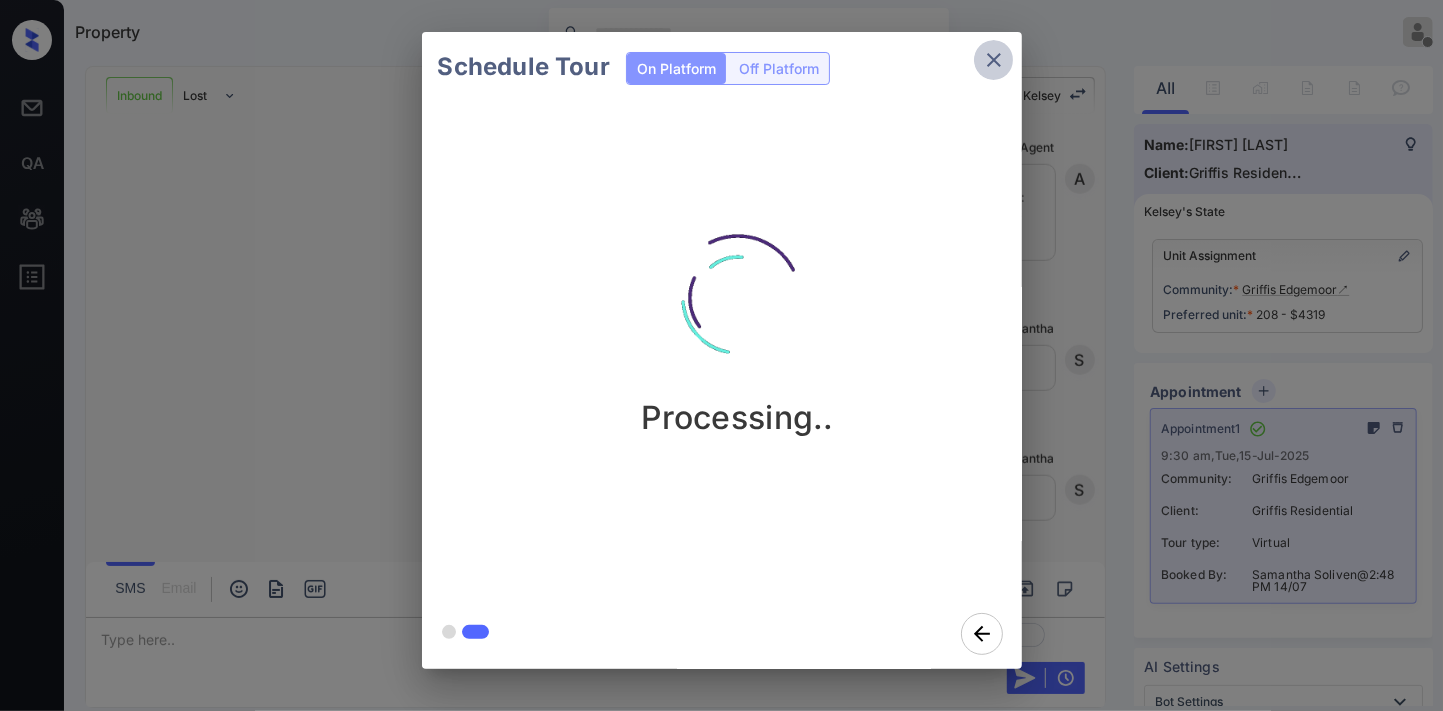 click 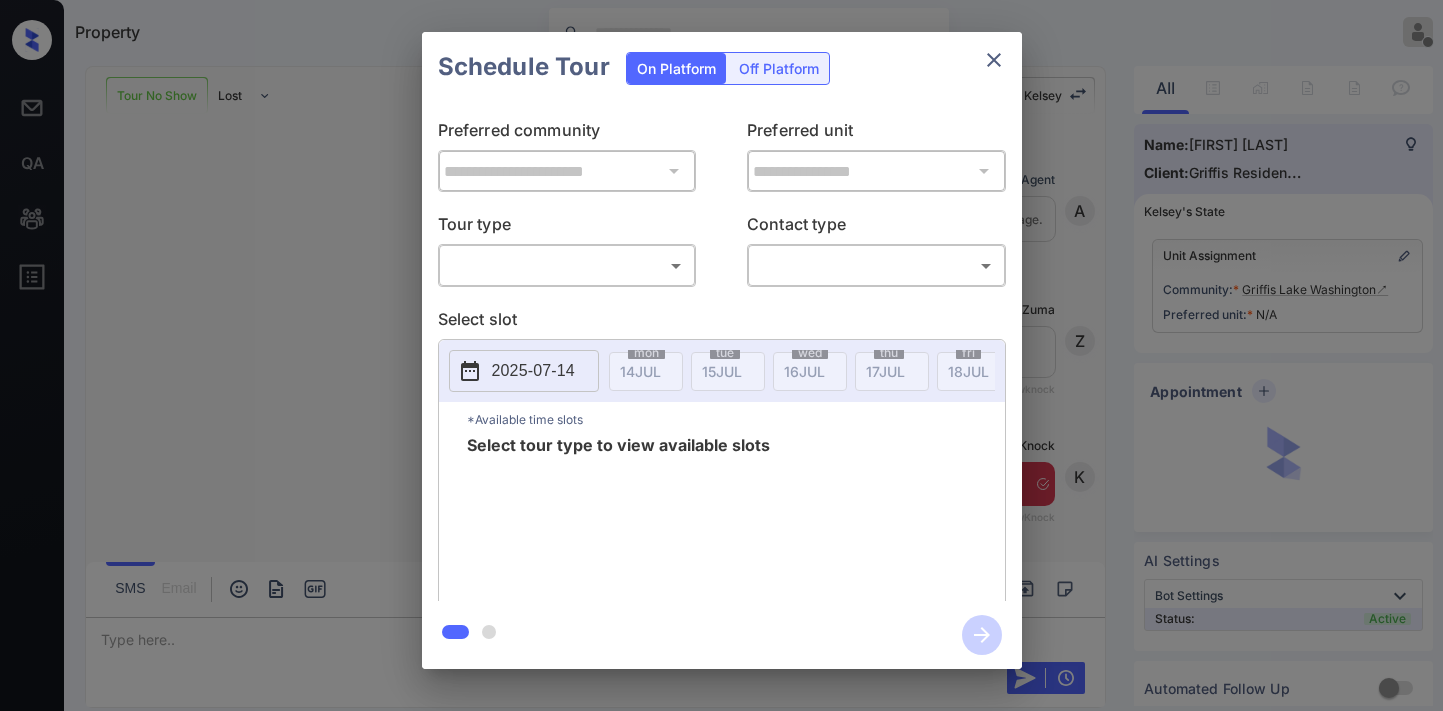 scroll, scrollTop: 0, scrollLeft: 0, axis: both 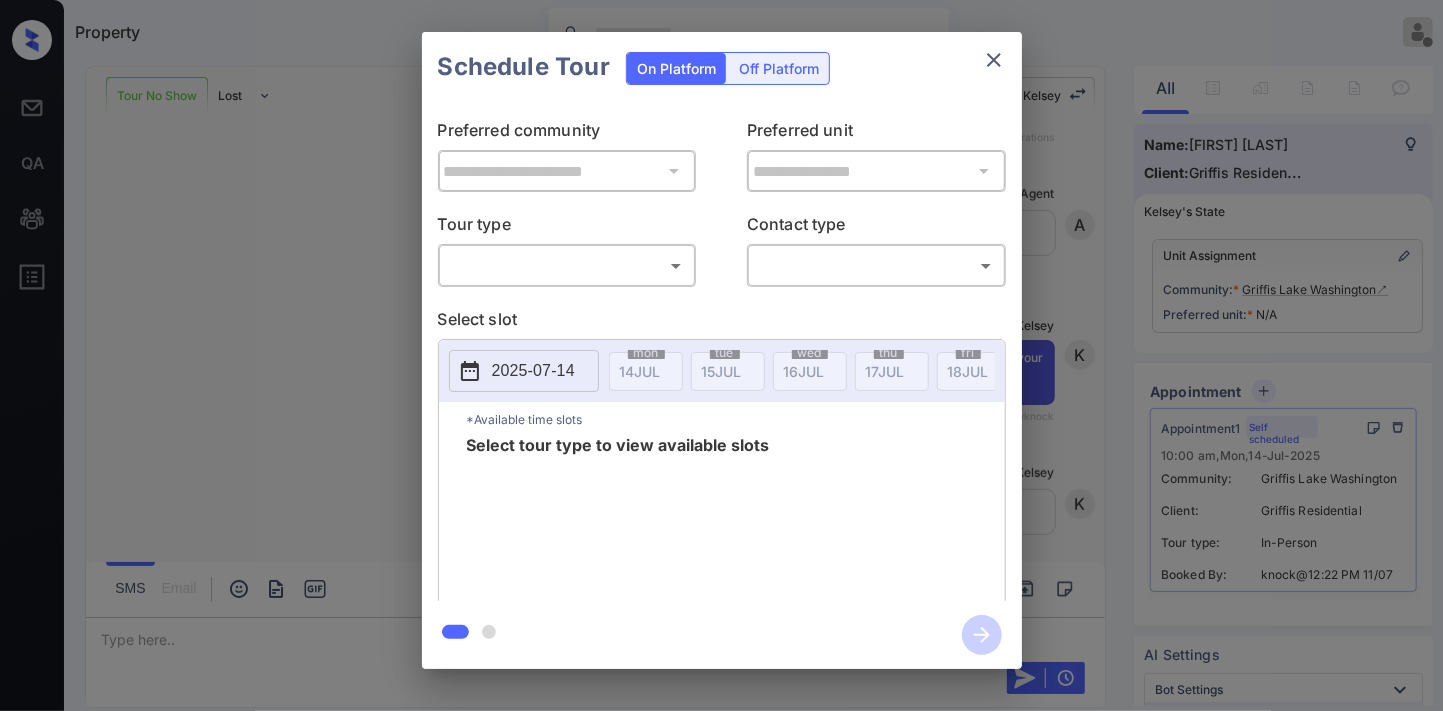 click on "Property [LAST] [LAST] Offline Set yourself   online Set yourself   on break Profile Switch to  dark  mode Sign out Tour No Show Lost Lead Sentiment: Angry Upon sliding the acknowledgement:  Lead will move to lost stage. * ​ SMS and call option will be set to opt out. AFM will be turned off for the lead. [FIRST] New Message Agent Lead created via webhook in Tour Scheduled stage. Jul 10, 2025 09:04 am A New Message Zuma Lead transferred to leasing agent: Griffis Lake Washington Jul 10, 2025 09:04 am  Sync'd w  knock Z New Message Knock inperson Tour Appointment cancelled by Knock Jul 11, 2025 12:22 pm  Sync'd w  Knock K New Message Zuma Lead transferred to leasing agent: [FIRST] Jul 14, 2025 10:34 am  Sync'd w  knock Z New Message Integrations knock changed lead status from "Tour Scheduled" to "Tour No Show" Jul 14, 2025 10:34 am  Sync'd w  Integrations I New Message Agent AFM Request sent to [FIRST]. Jul 14, 2025 10:34 am A New Message [FIRST] Jul 14, 2025 10:34 am   | TemplateAFMSms  Sync'd w  knock K K SMS" at bounding box center [721, 355] 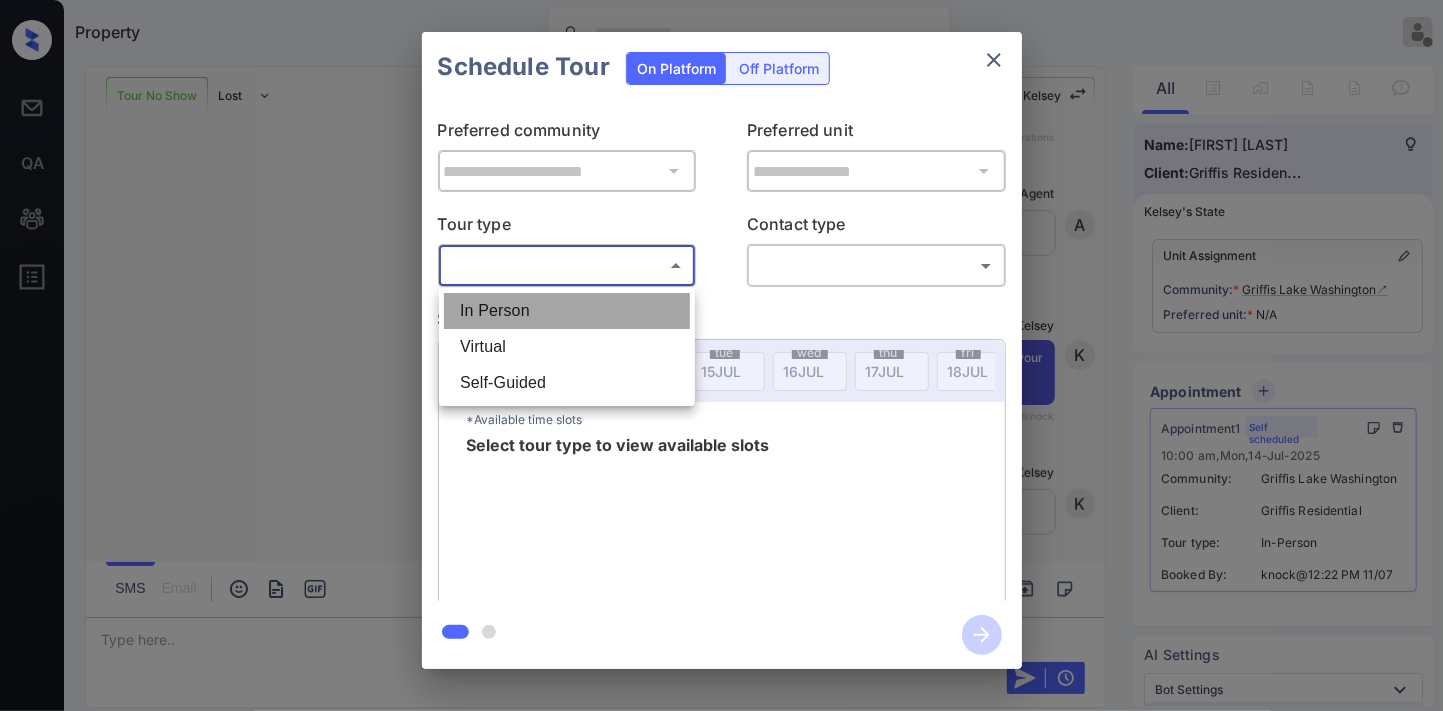 click on "In Person" at bounding box center (567, 311) 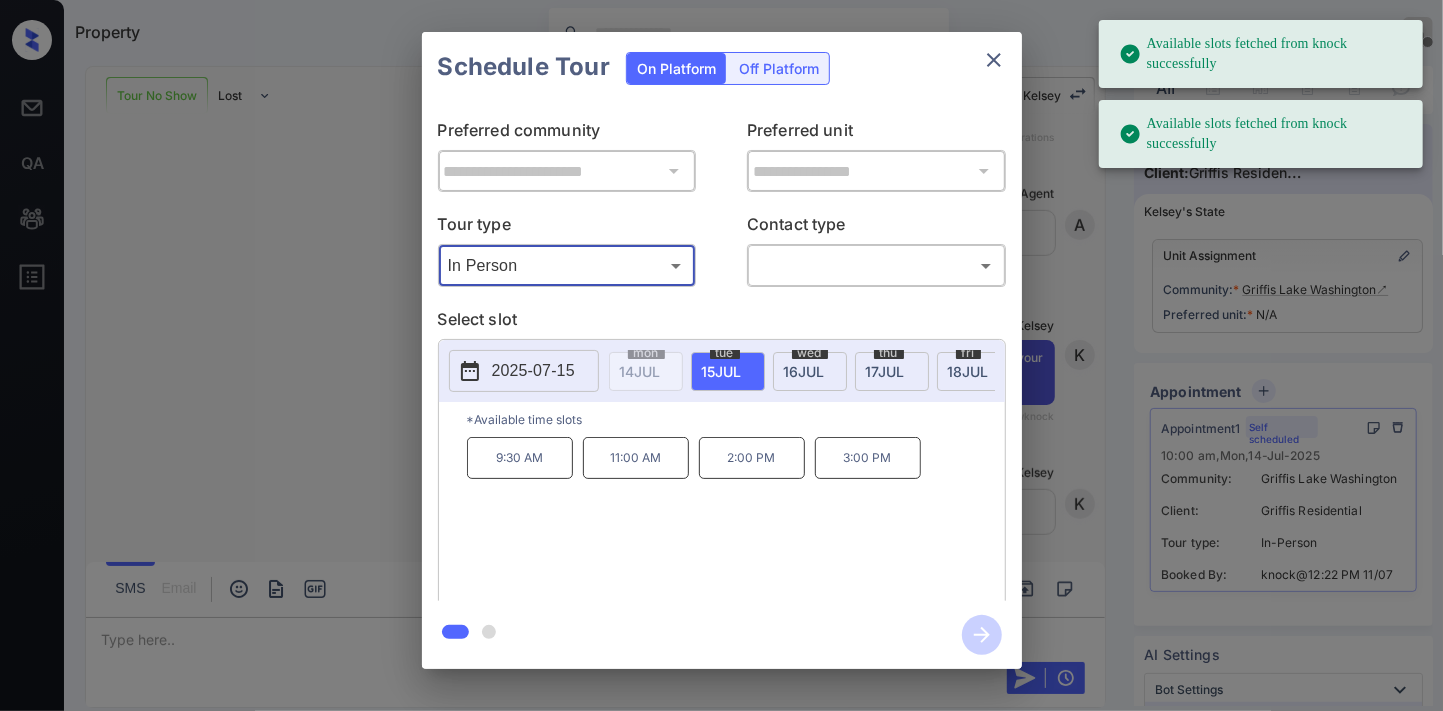 click on "2025-07-15" at bounding box center [533, 371] 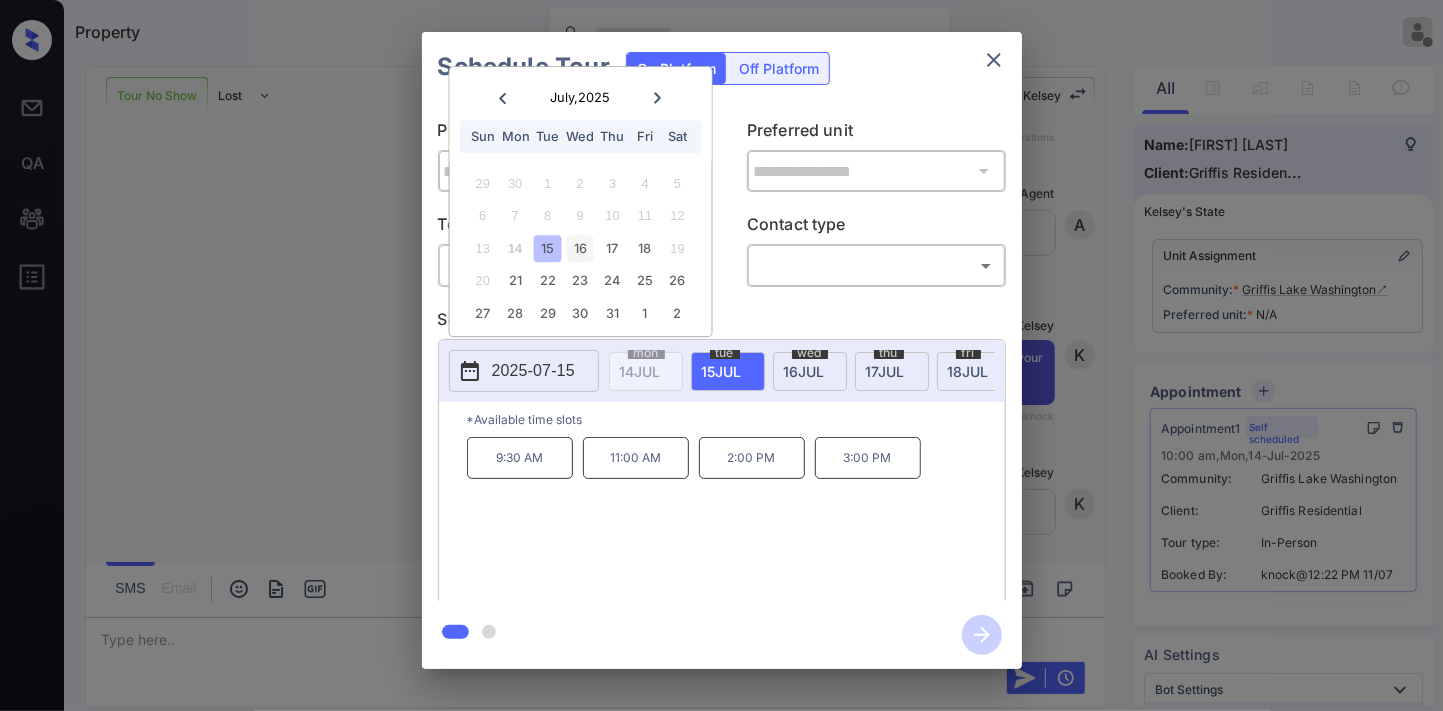 click on "16" at bounding box center (580, 248) 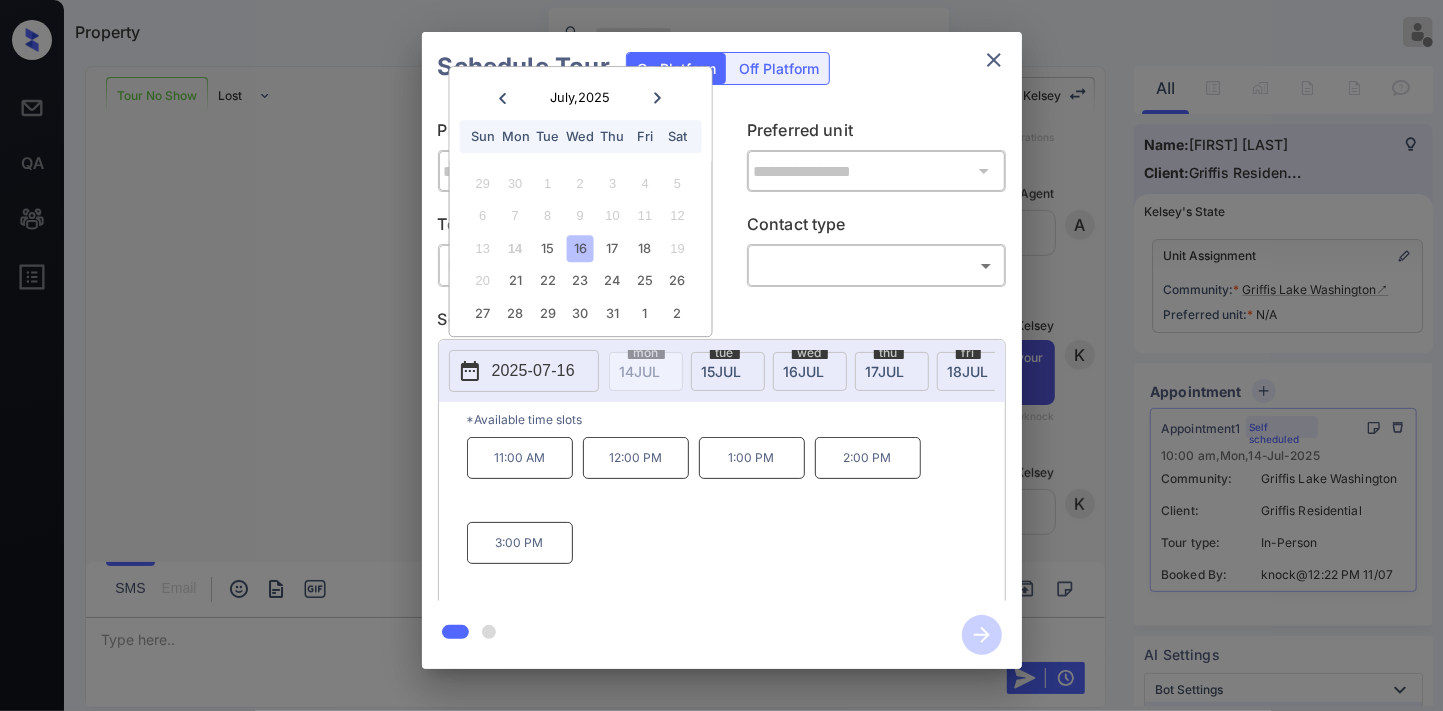 click on "11:00 AM" at bounding box center (520, 458) 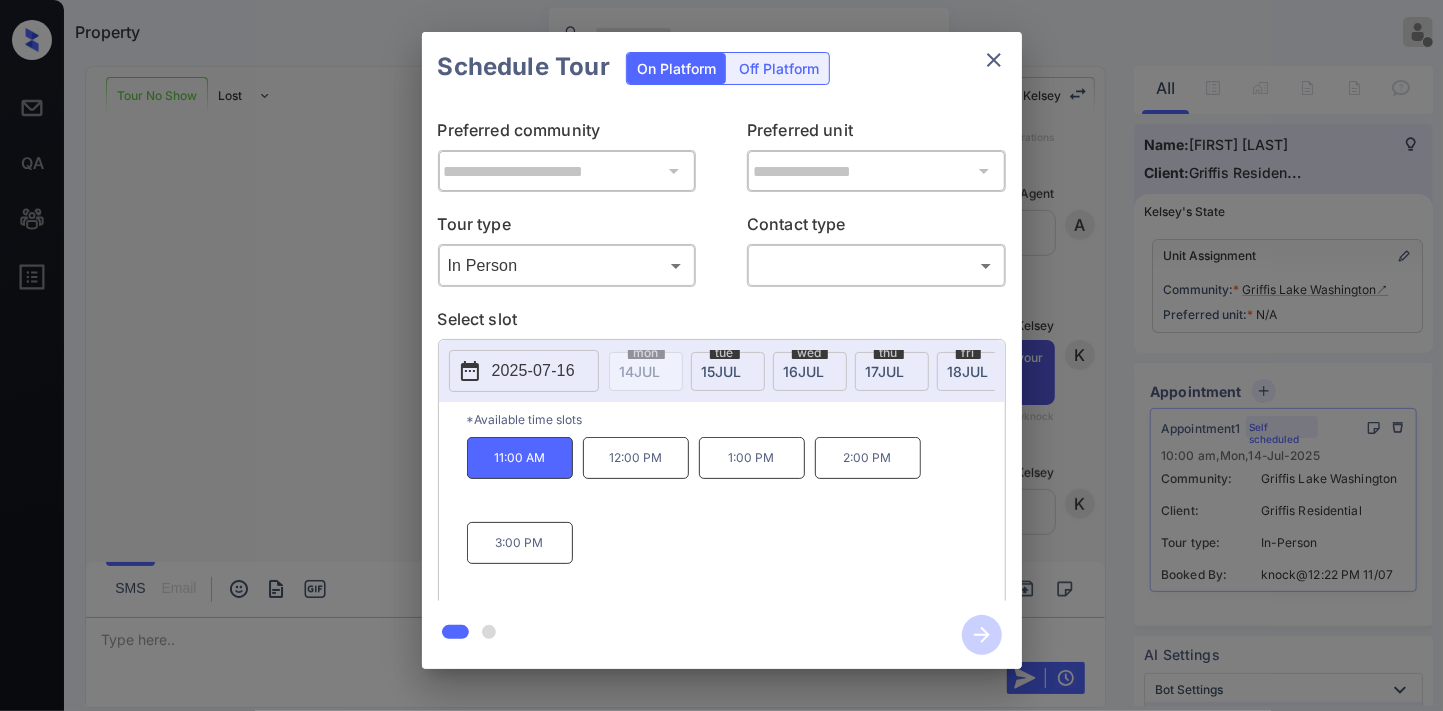 click on "**********" at bounding box center [721, 350] 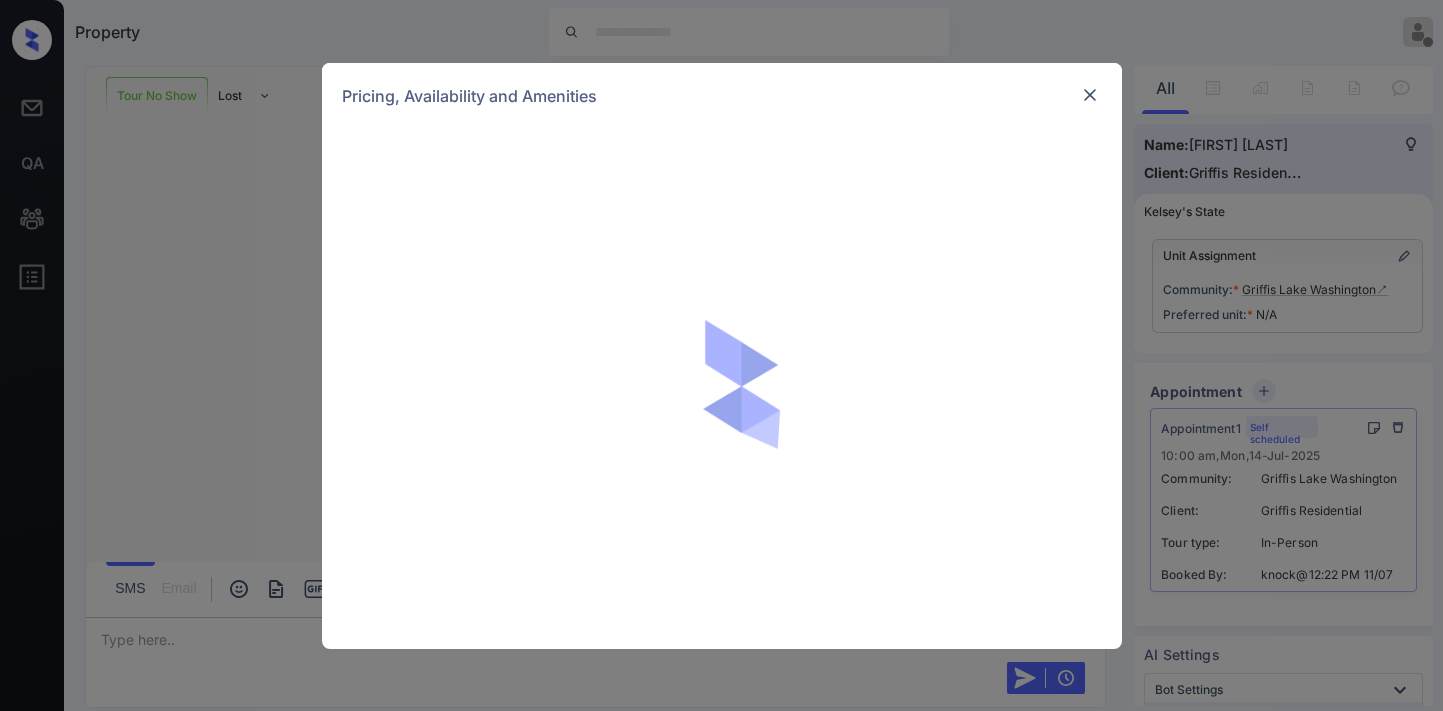 scroll, scrollTop: 0, scrollLeft: 0, axis: both 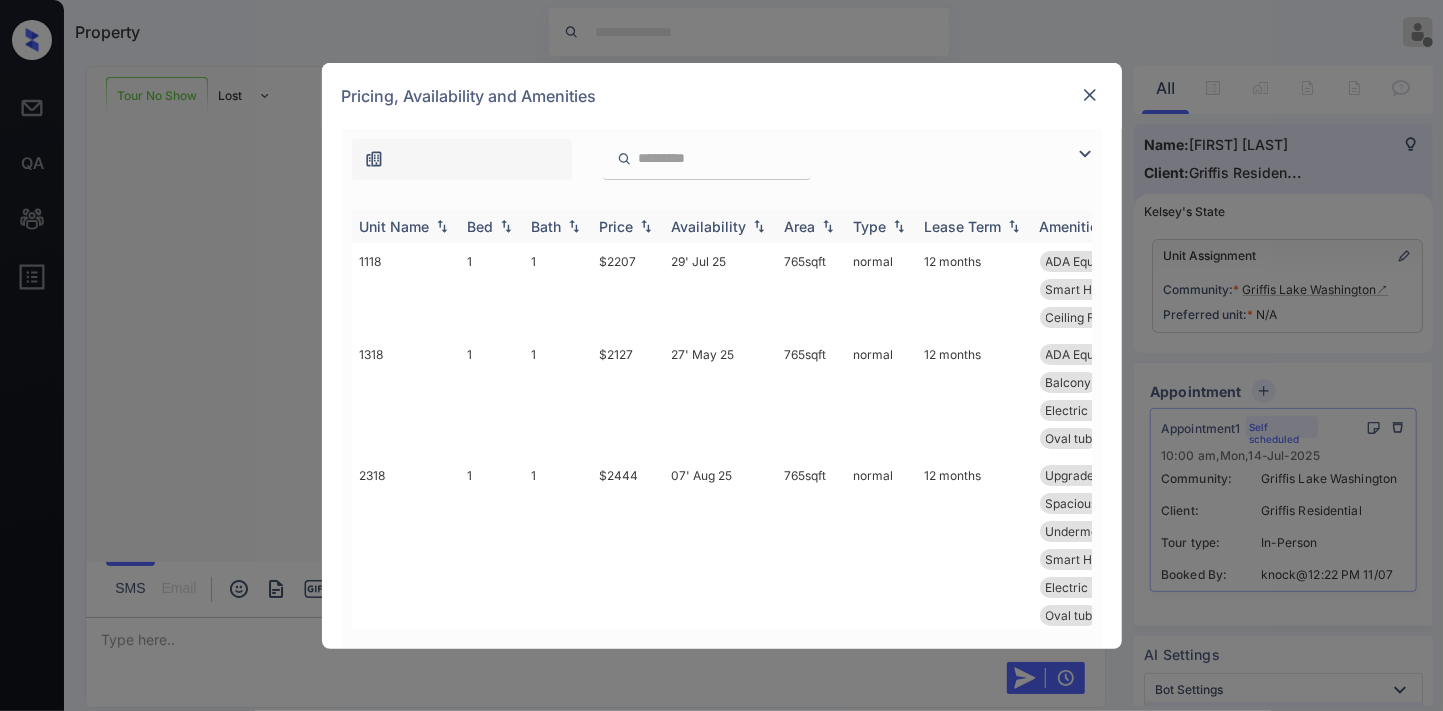 click on "Price" at bounding box center [617, 226] 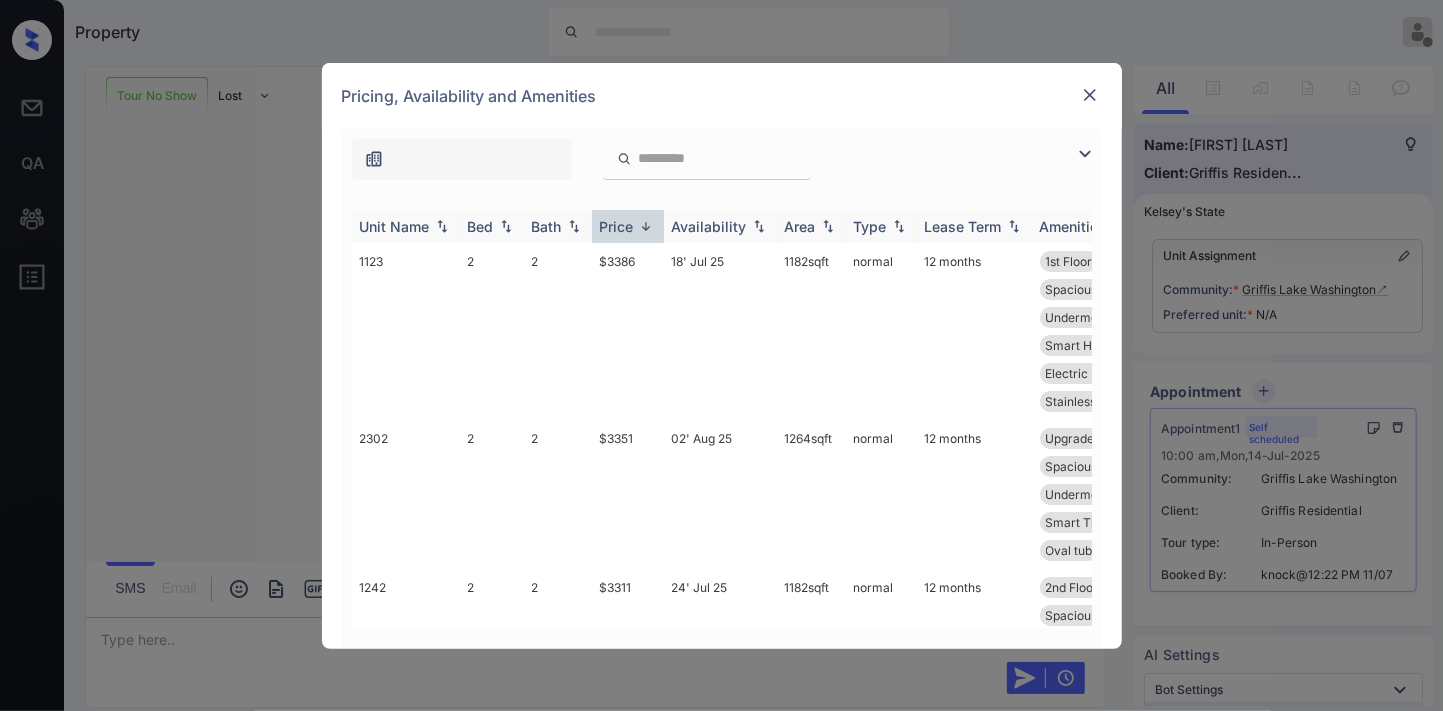 click on "Price" at bounding box center [617, 226] 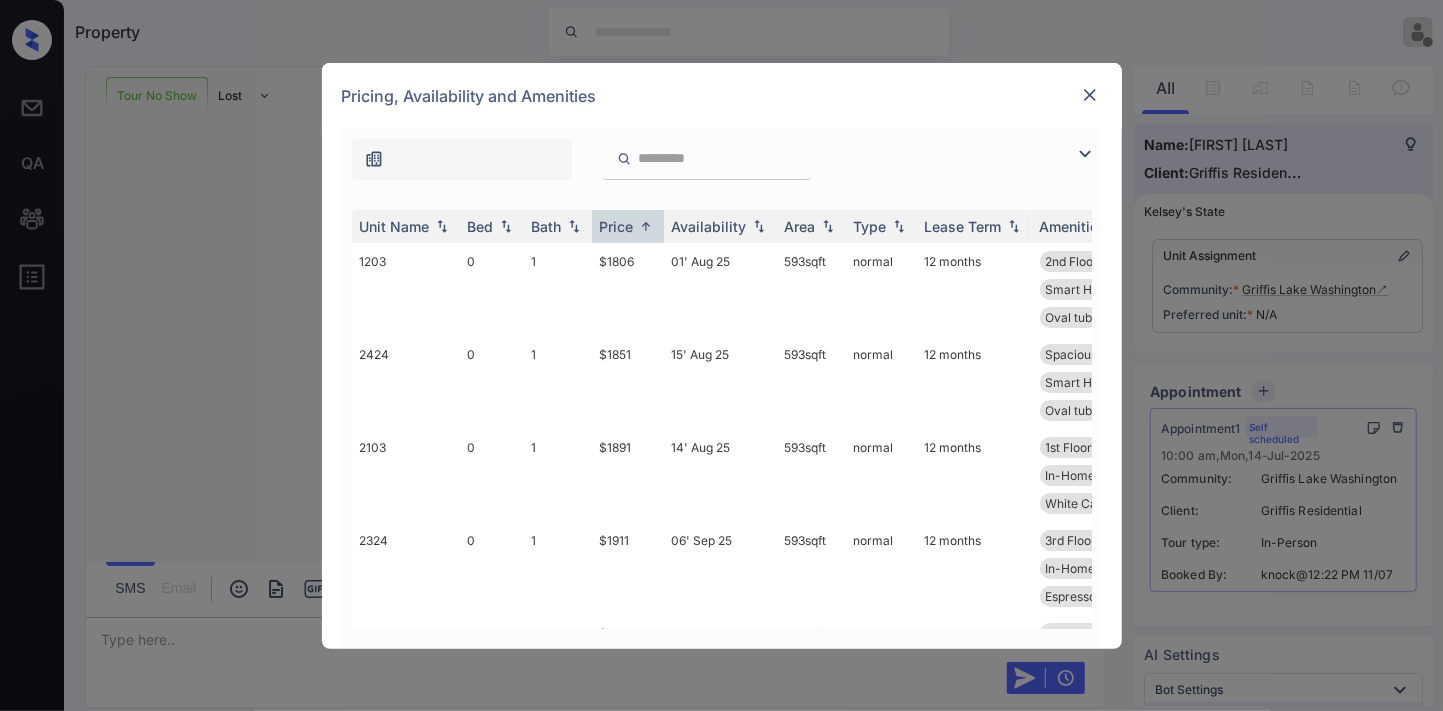 click at bounding box center [1085, 154] 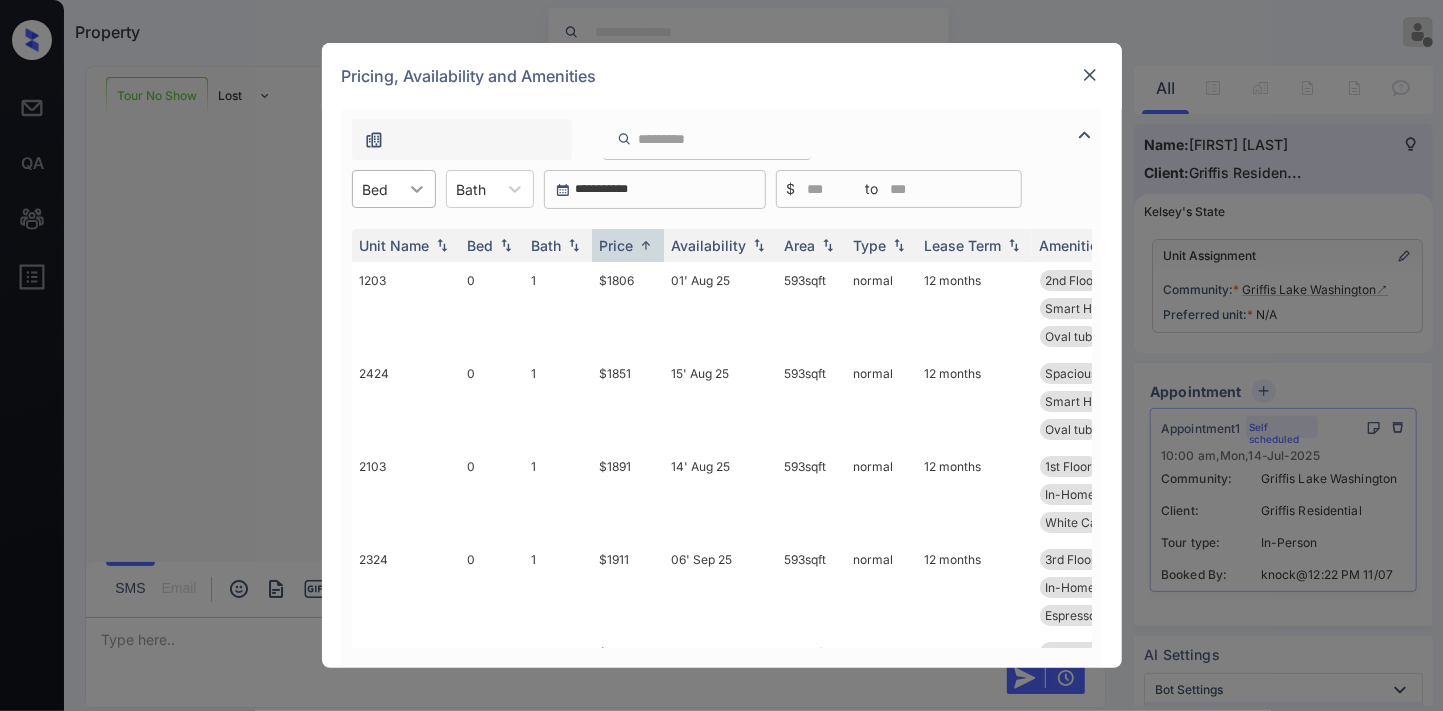 click at bounding box center (417, 189) 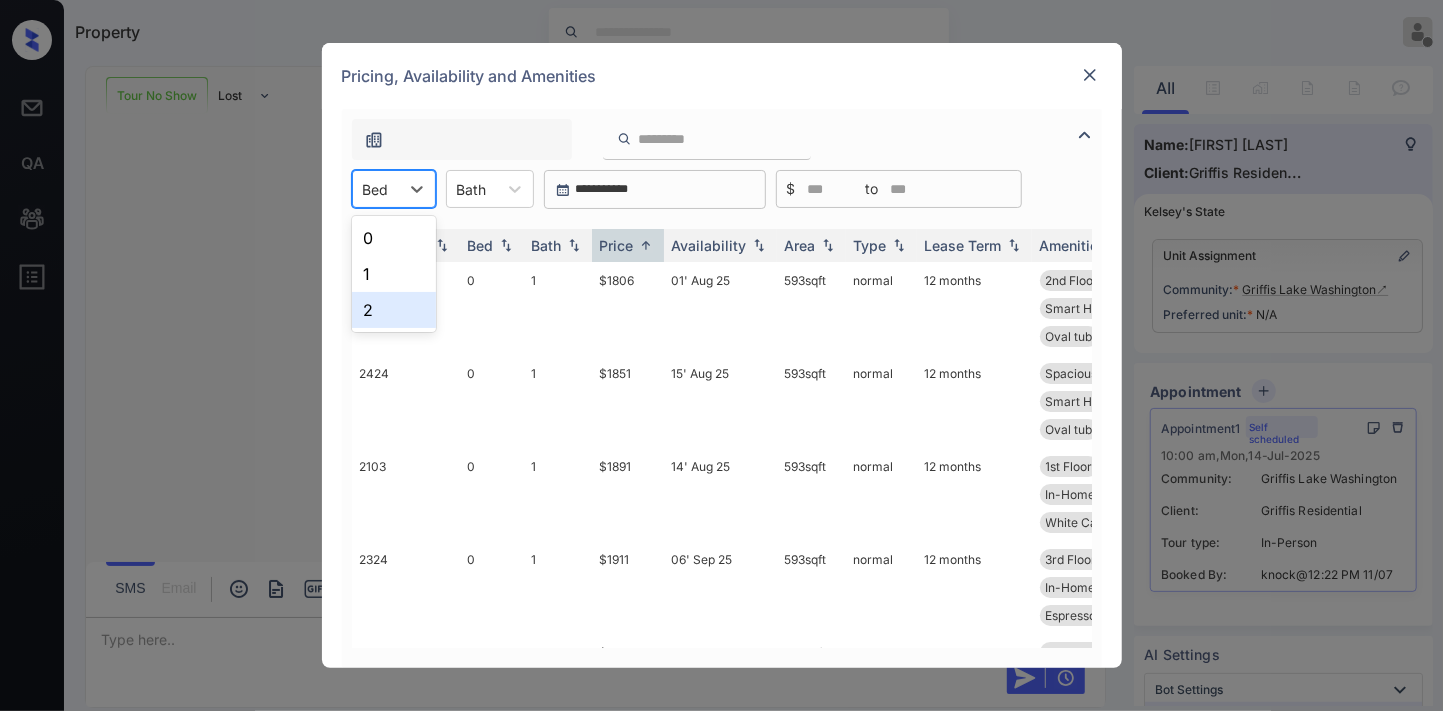 click on "2" at bounding box center [394, 310] 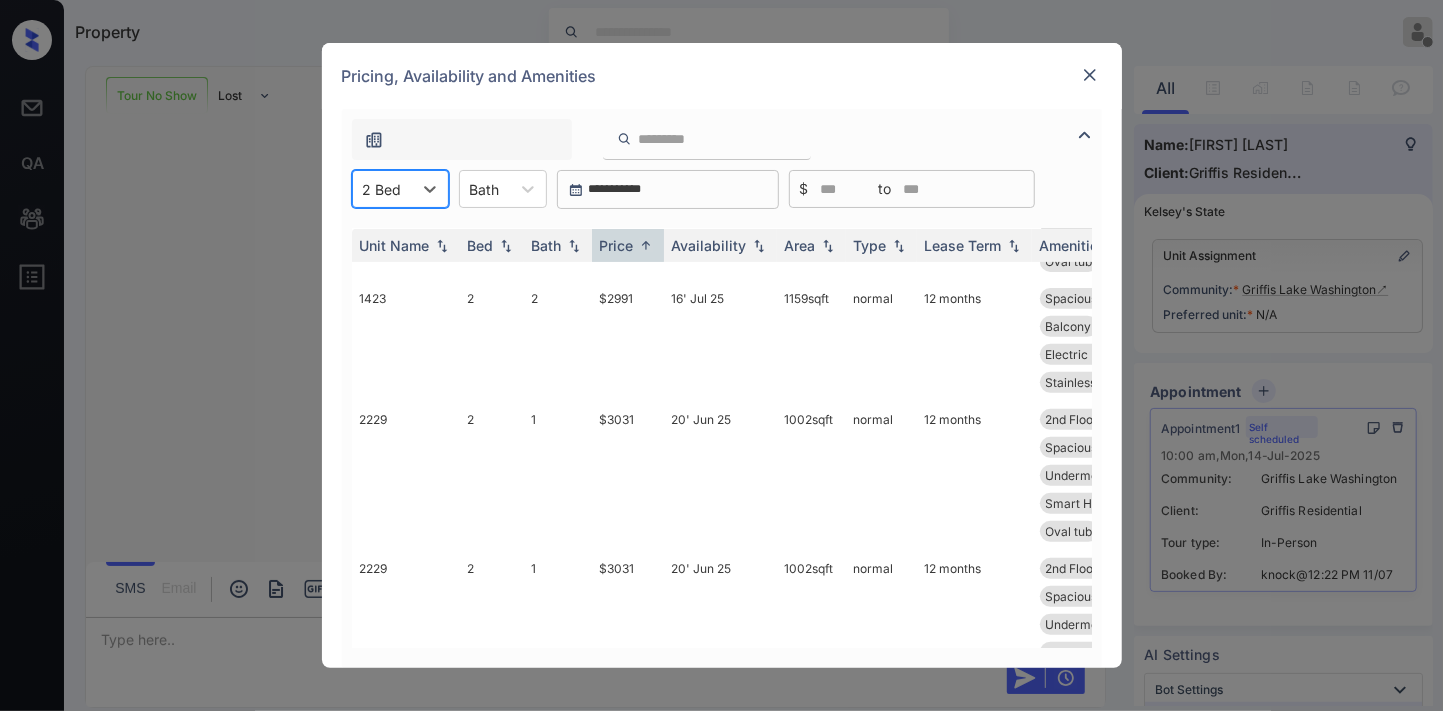 scroll, scrollTop: 420, scrollLeft: 0, axis: vertical 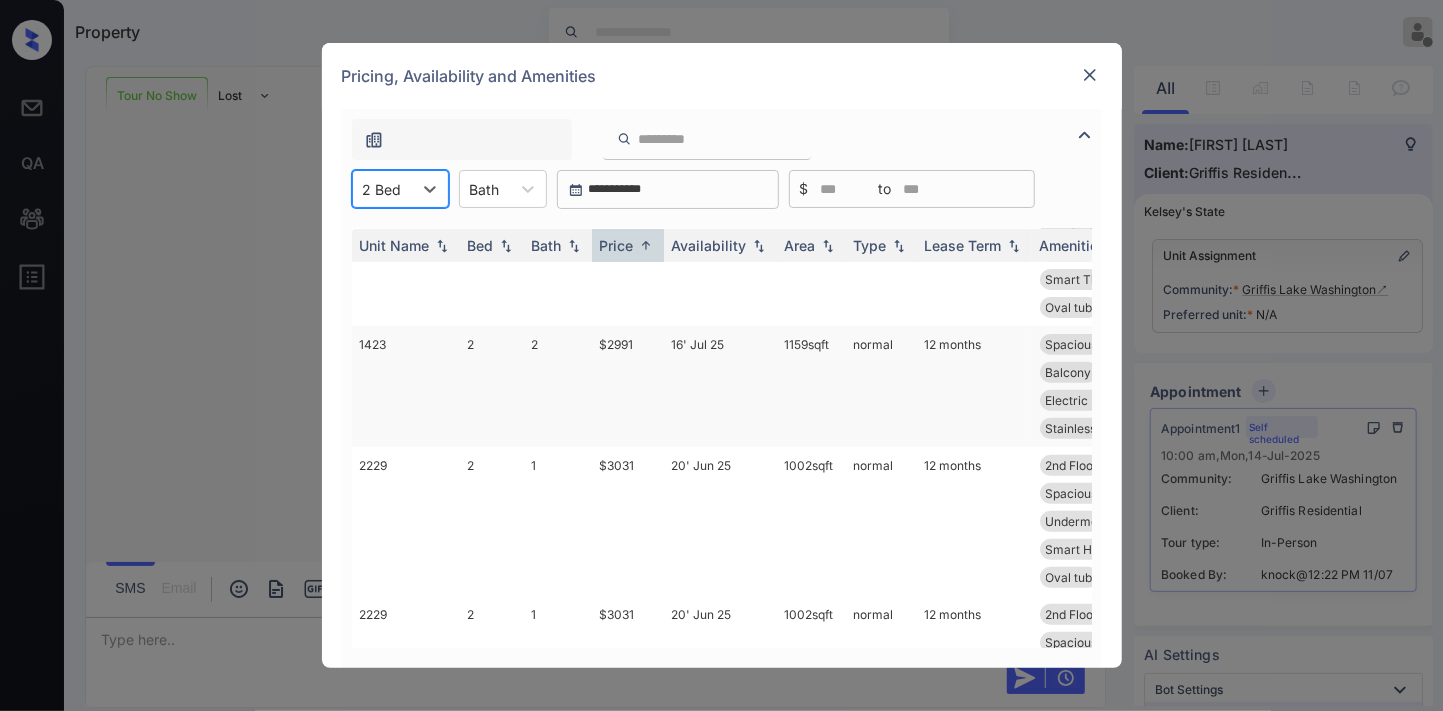 click on "$2991" at bounding box center (628, 386) 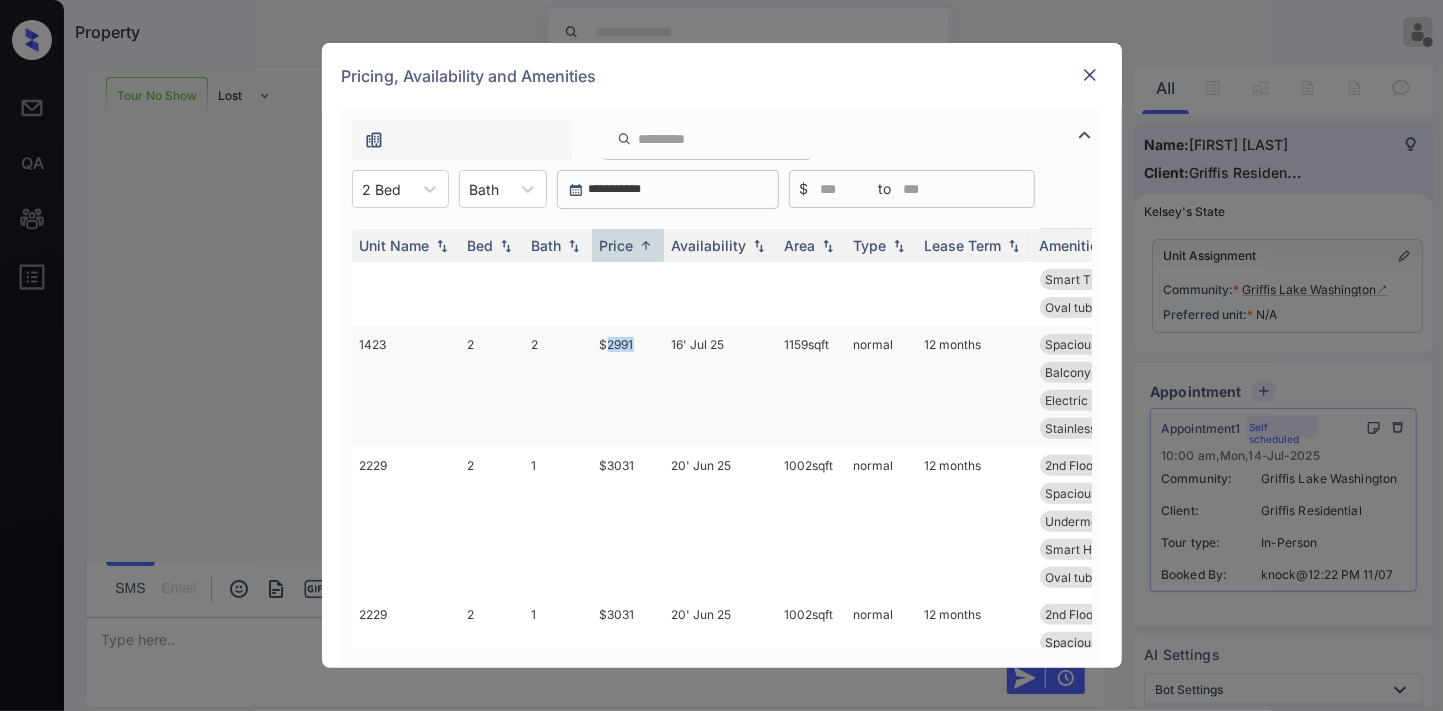 click on "$2991" at bounding box center (628, 386) 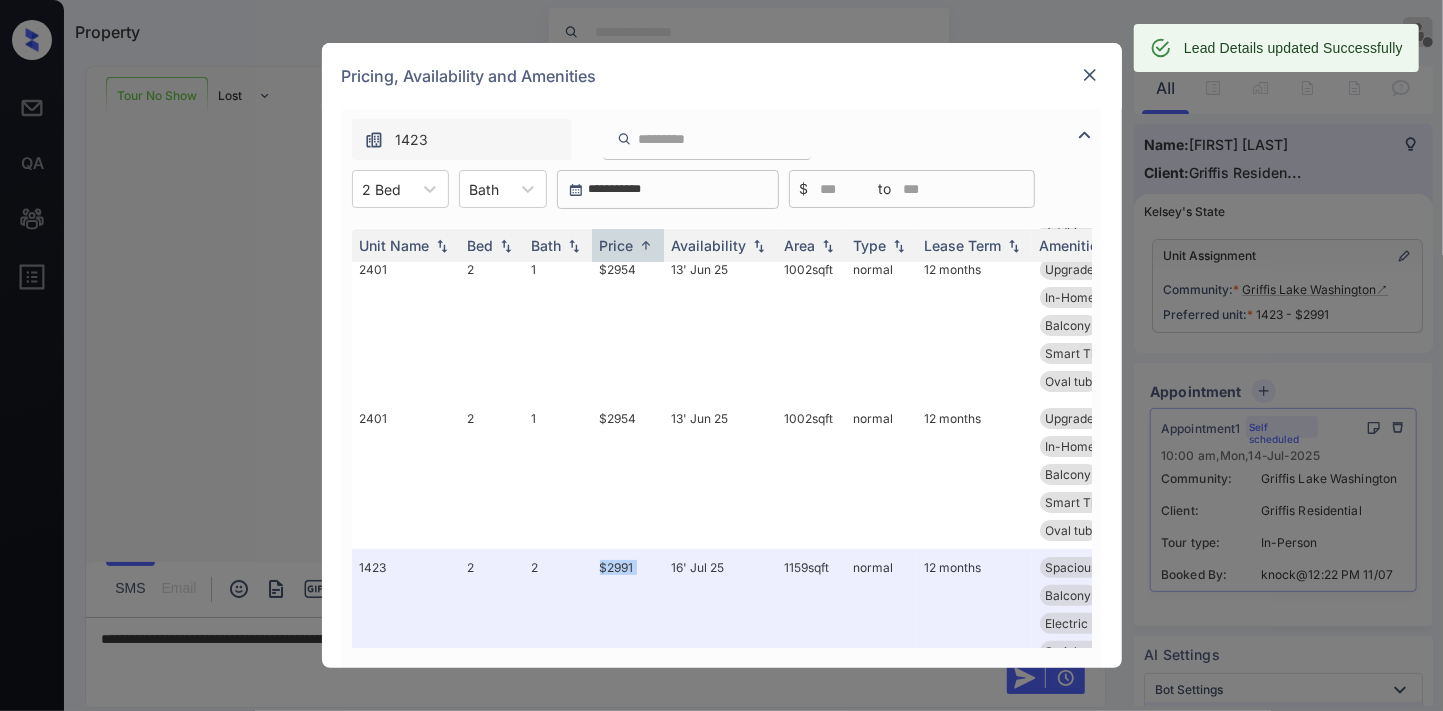 scroll, scrollTop: 0, scrollLeft: 0, axis: both 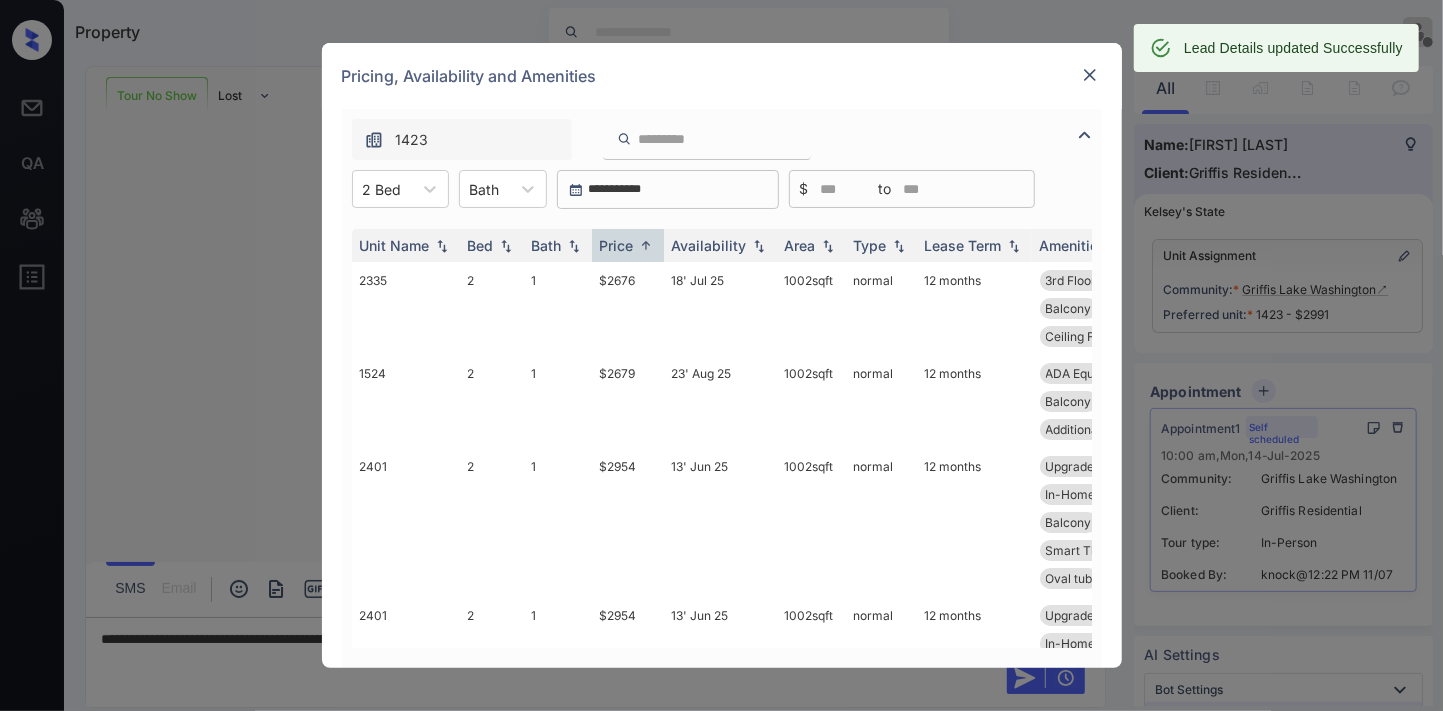 click at bounding box center [1090, 75] 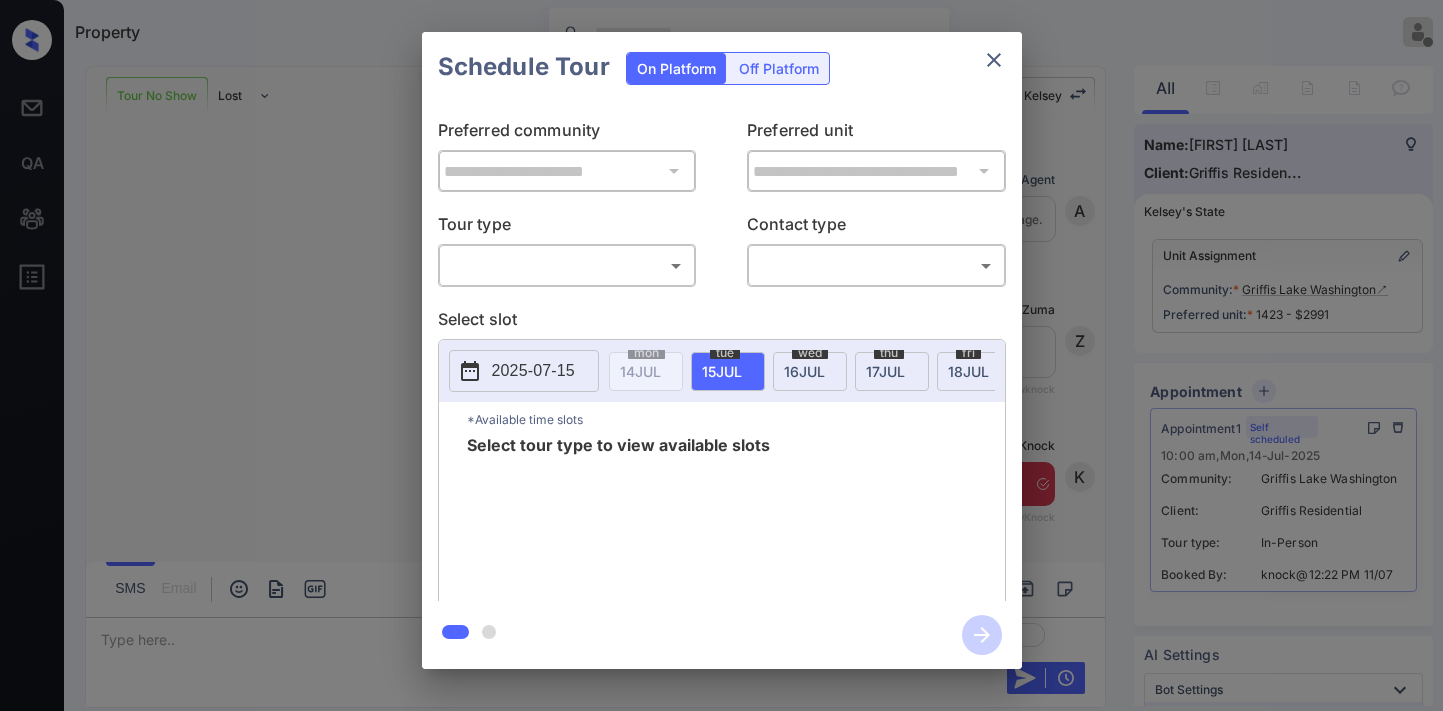 click on "Property [FIRST] [LAST] Offline Set yourself   online Set yourself   on break Profile Switch to  dark  mode Sign out Tour No Show Lost Lead Sentiment: Angry Upon sliding the acknowledgement:  Lead will move to lost stage. * ​ SMS and call option will be set to opt out. AFM will be turned off for the lead. [FIRST] New Message Agent Lead created via webhook in Tour Scheduled stage. Jul 10, 2025 09:04 am A New Message Zuma Lead transferred to leasing agent: Griffis Lake Washington Jul 10, 2025 09:04 am  Sync'd w  knock Z New Message Knock inperson Tour Appointment cancelled by Knock Jul 11, 2025 12:22 pm  Sync'd w  Knock K New Message Zuma Lead transferred to leasing agent: [FIRST] Jul 14, 2025 10:34 am  Sync'd w  knock Z New Message Integrations knock changed lead status from "Tour Scheduled" to "Tour No Show" Jul 14, 2025 10:34 am  Sync'd w  Integrations I New Message Agent AFM Request sent to [FIRST]. Jul 14, 2025 10:34 am A New Message [FIRST] Jul 14, 2025 10:34 am   | TemplateAFMSms  Sync'd w  knock K K S" at bounding box center [721, 355] 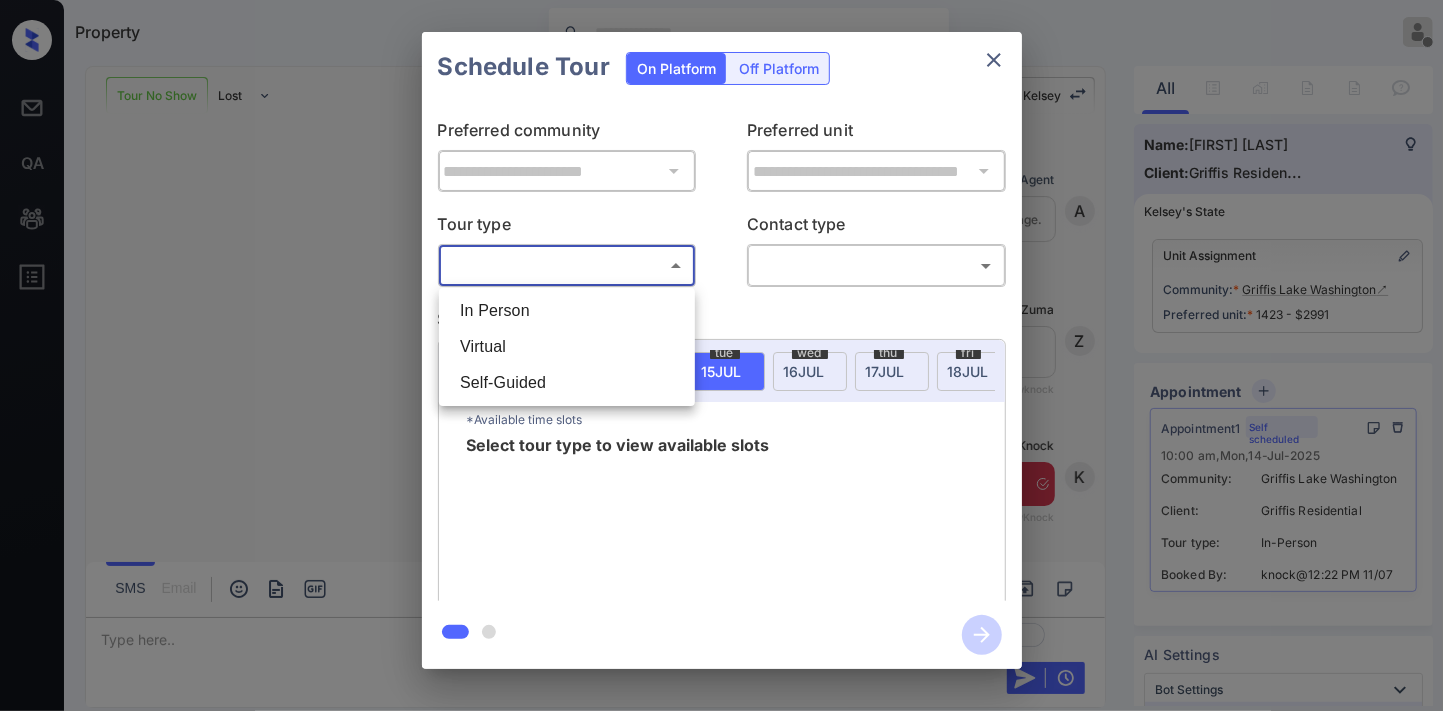 scroll, scrollTop: 796, scrollLeft: 0, axis: vertical 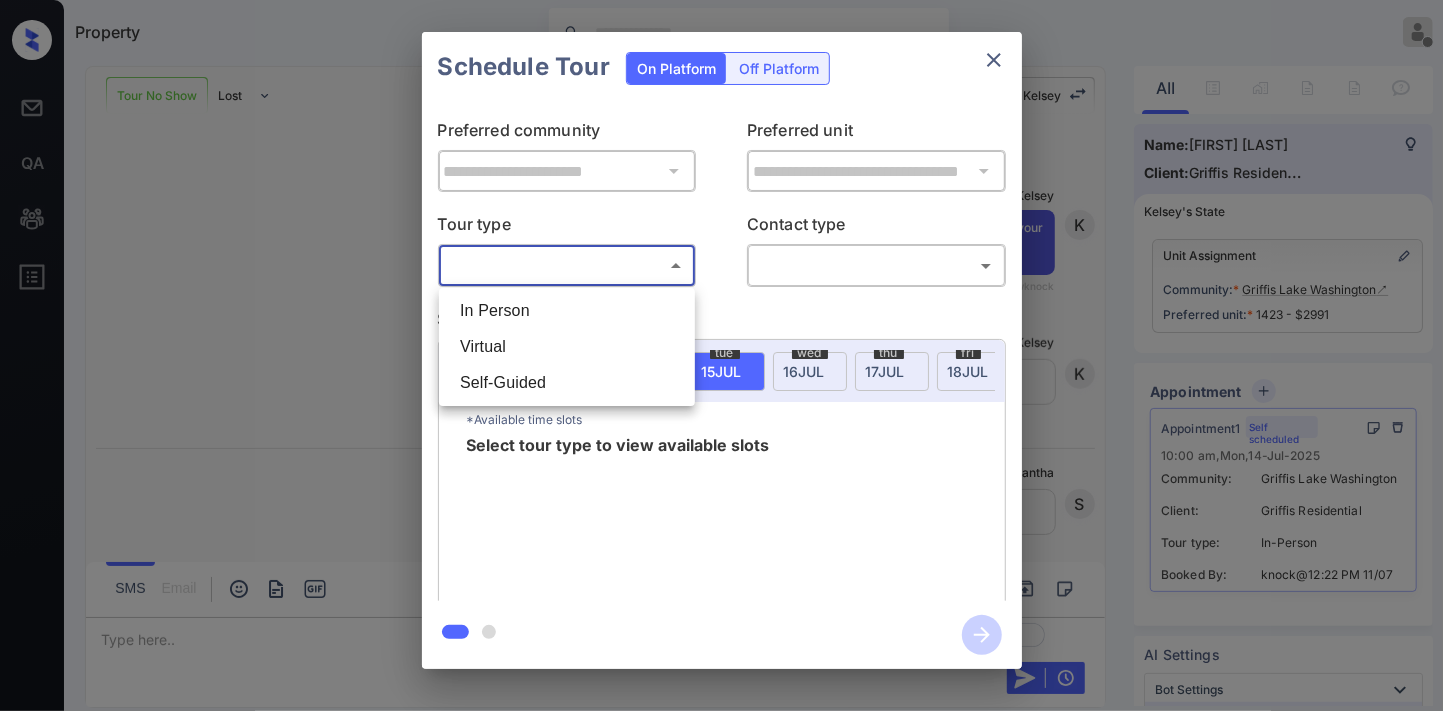 drag, startPoint x: 543, startPoint y: 378, endPoint x: 824, endPoint y: 278, distance: 298.2633 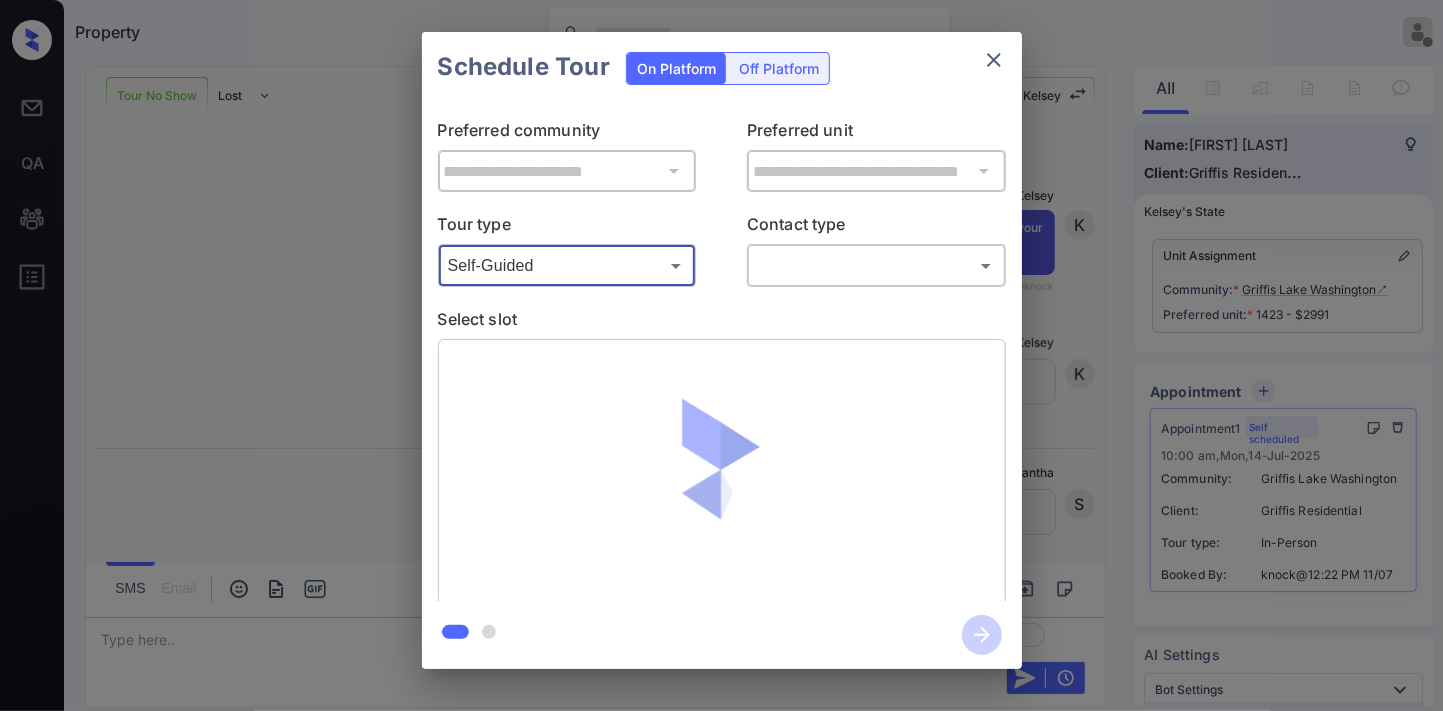 click on "Property [FIRST] [LAST] Offline Set yourself   online Set yourself   on break Profile Switch to  dark  mode Sign out Tour No Show Lost Lead Sentiment: Angry Upon sliding the acknowledgement:  Lead will move to lost stage. * ​ SMS and call option will be set to opt out. AFM will be turned off for the lead. [FIRST] New Message Agent Lead created via webhook in Tour Scheduled stage. Jul 10, 2025 09:04 am A New Message Zuma Lead transferred to leasing agent: Griffis Lake Washington Jul 10, 2025 09:04 am  Sync'd w  knock Z New Message Knock inperson Tour Appointment cancelled by Knock Jul 11, 2025 12:22 pm  Sync'd w  Knock K New Message Zuma Lead transferred to leasing agent: [FIRST] Jul 14, 2025 10:34 am  Sync'd w  knock Z New Message Integrations knock changed lead status from "Tour Scheduled" to "Tour No Show" Jul 14, 2025 10:34 am  Sync'd w  Integrations I New Message Agent AFM Request sent to [FIRST]. Jul 14, 2025 10:34 am A New Message [FIRST] Jul 14, 2025 10:34 am   | TemplateAFMSms  Sync'd w  knock K K S" at bounding box center [721, 355] 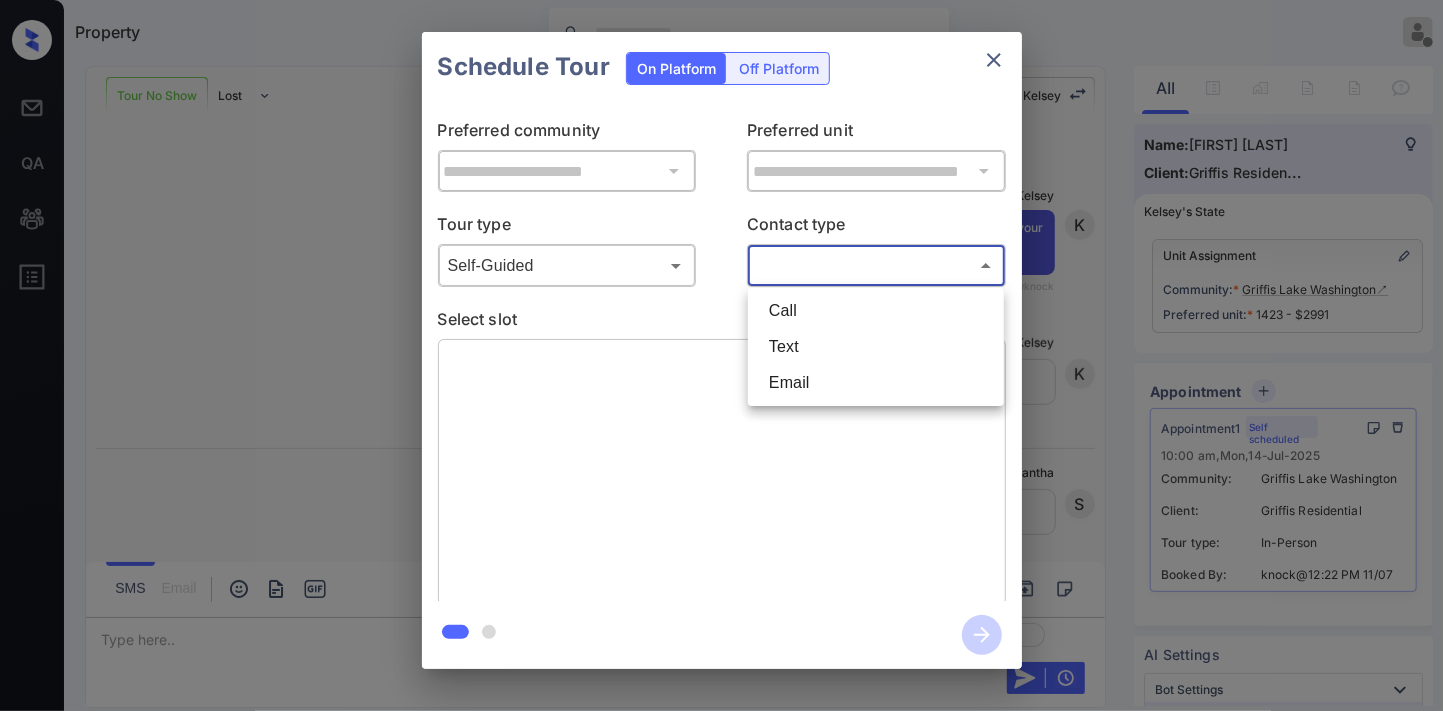 click on "Call" at bounding box center (876, 311) 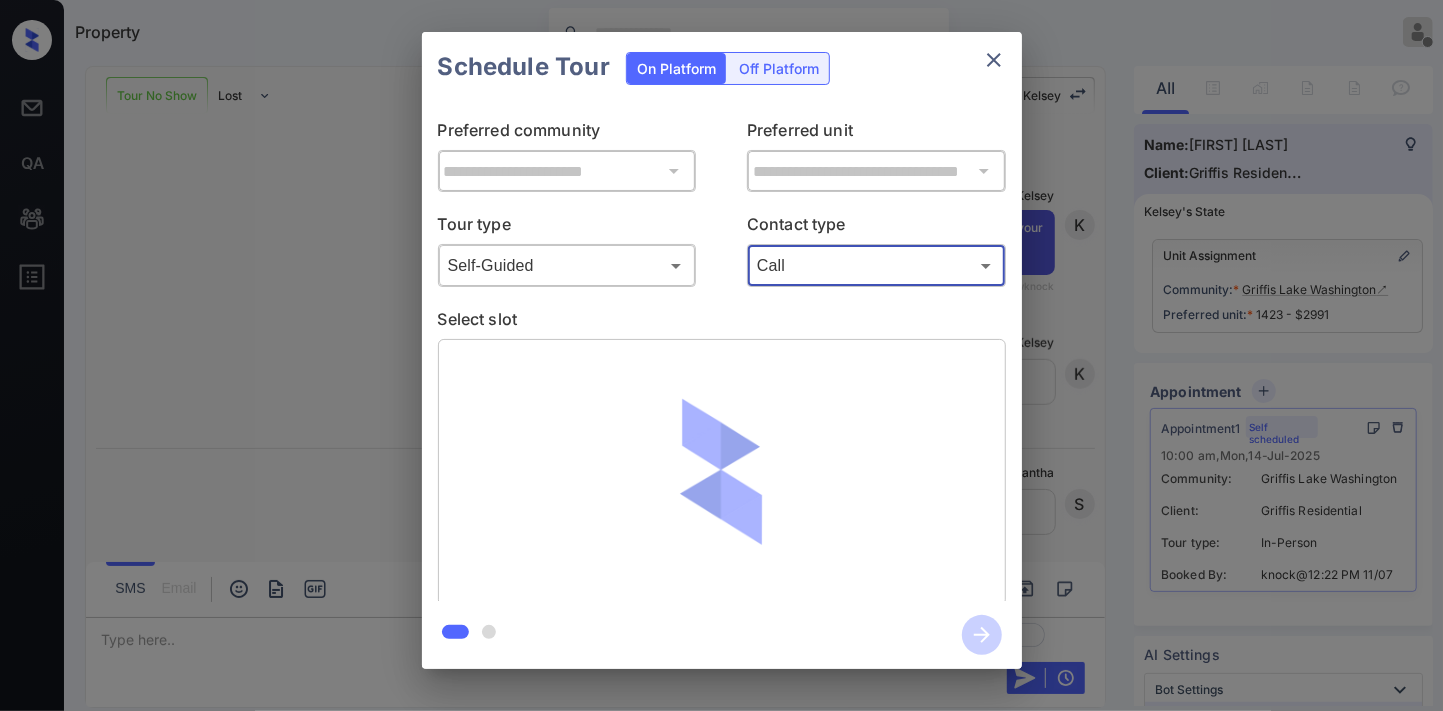 type on "****" 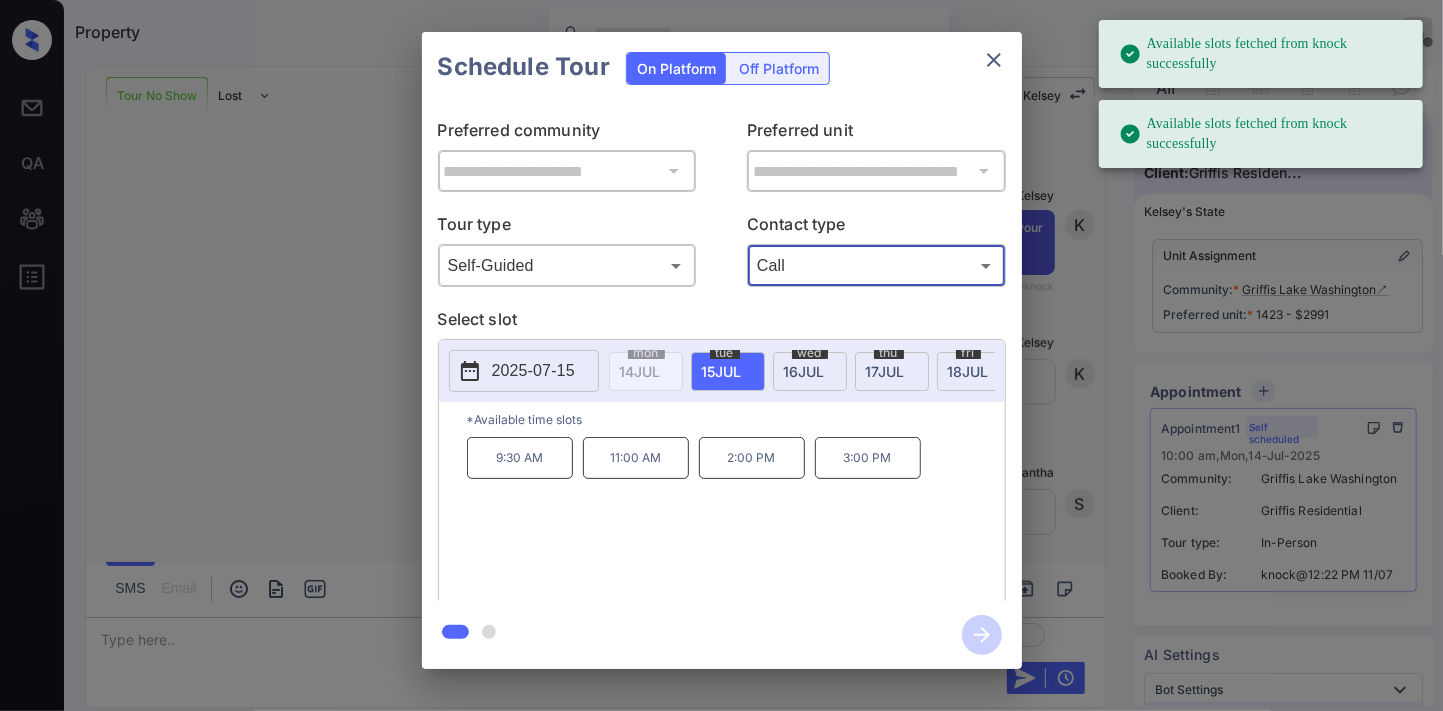 click on "2025-07-15" at bounding box center (533, 371) 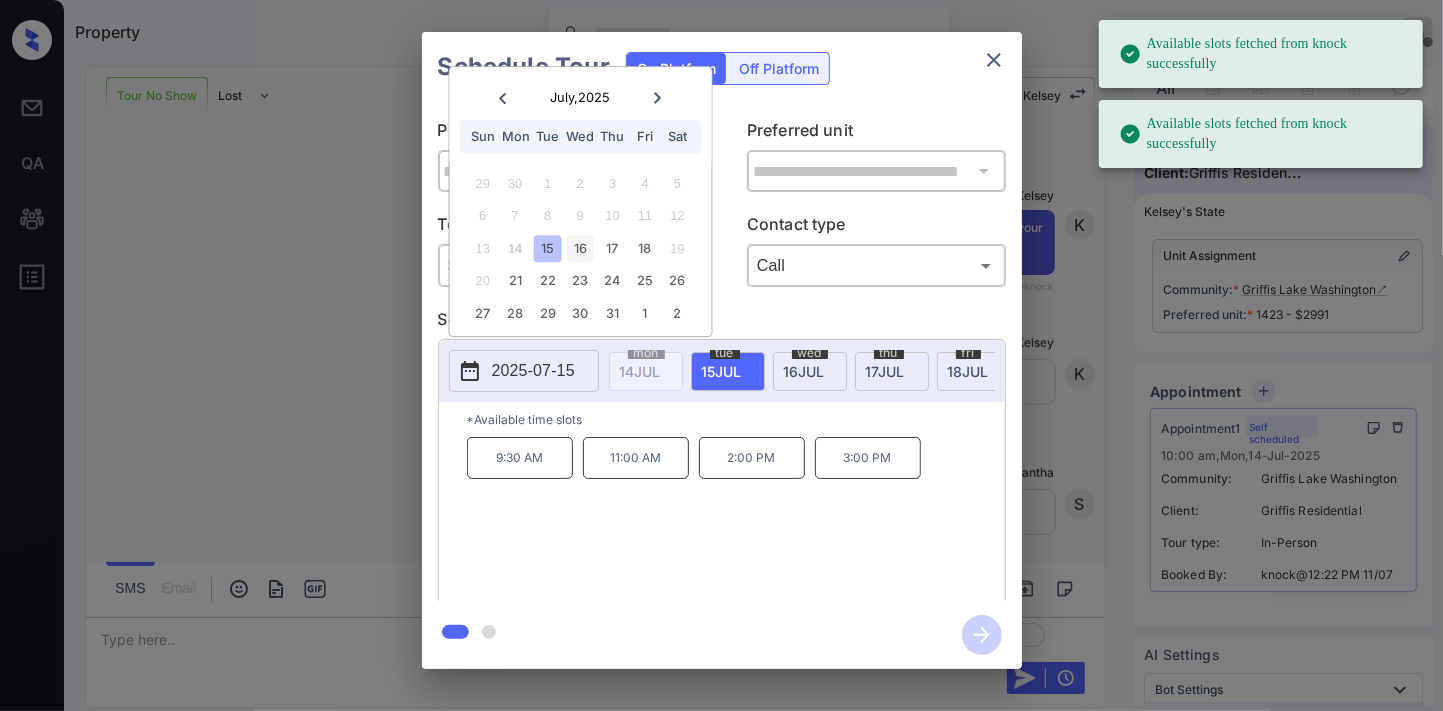 click on "16" at bounding box center (580, 248) 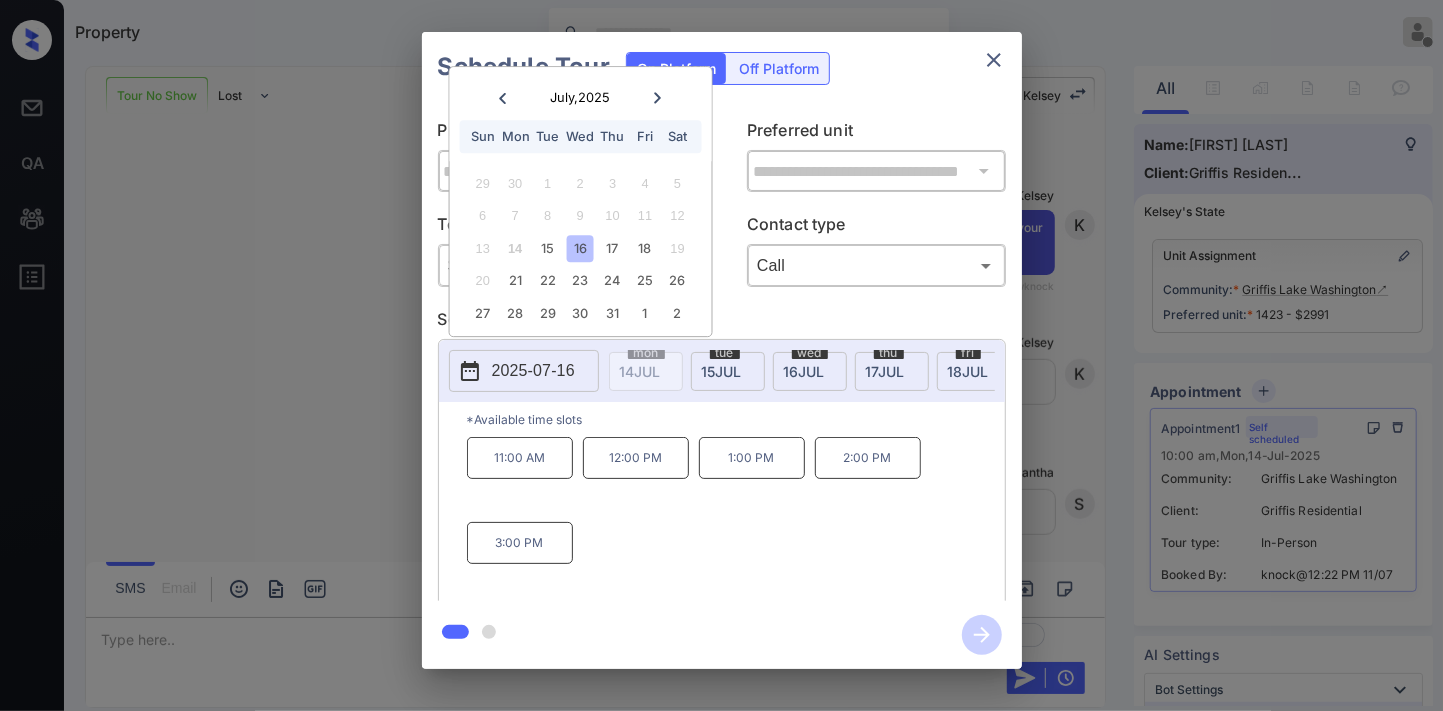 click on "11:00 AM" at bounding box center (520, 458) 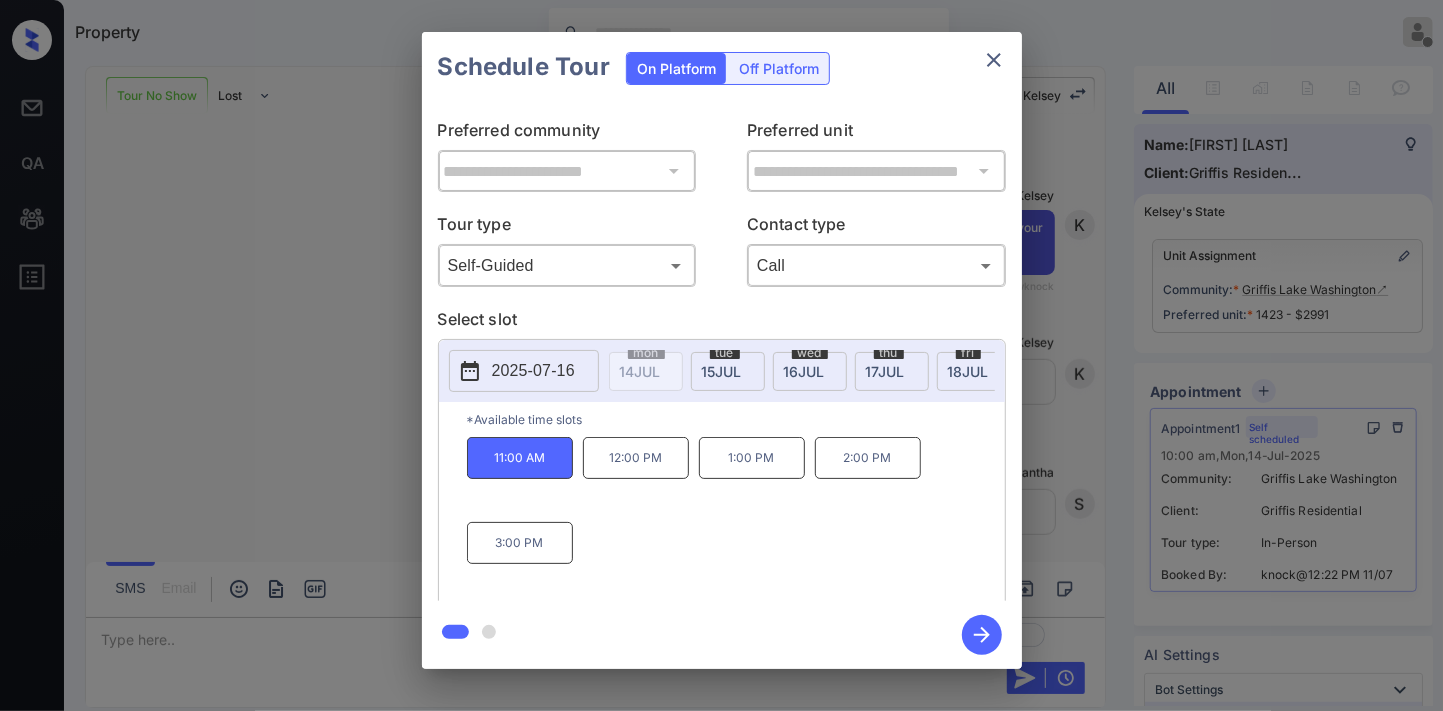 click 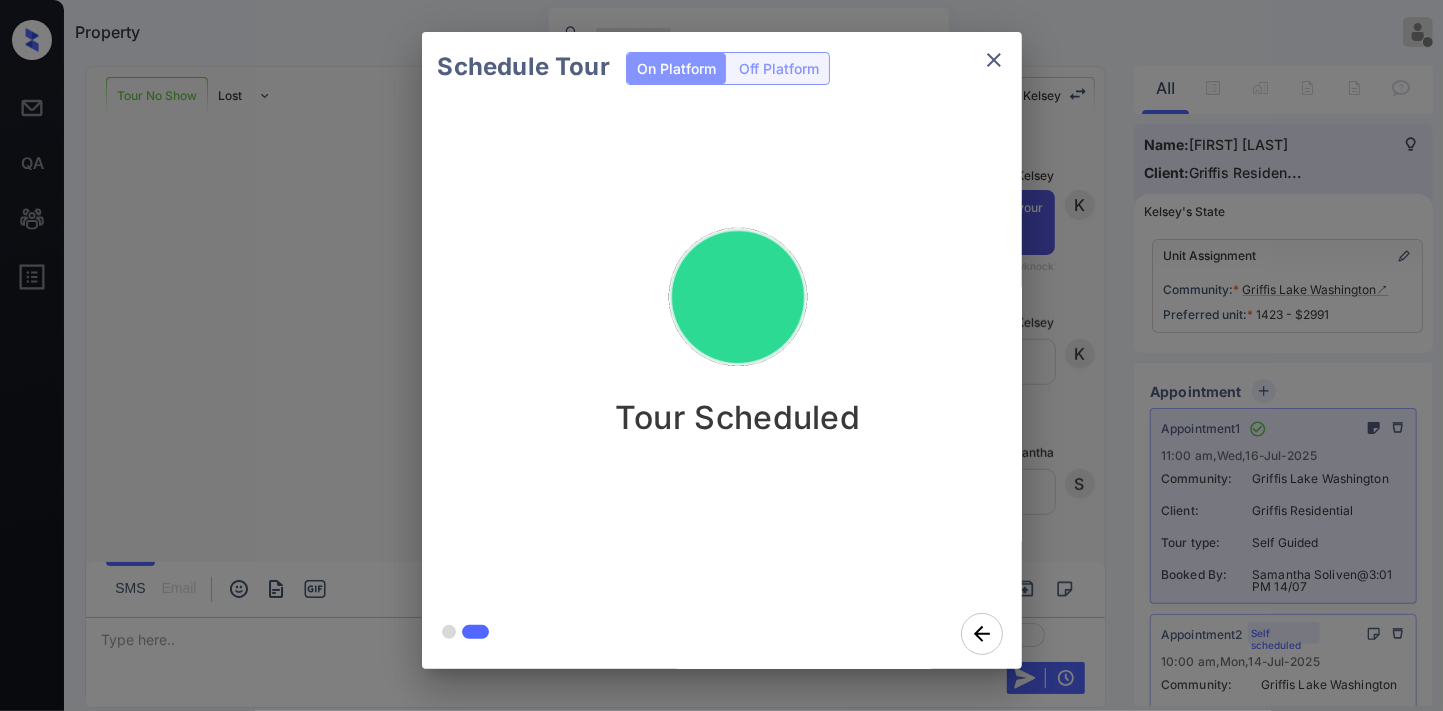 click 